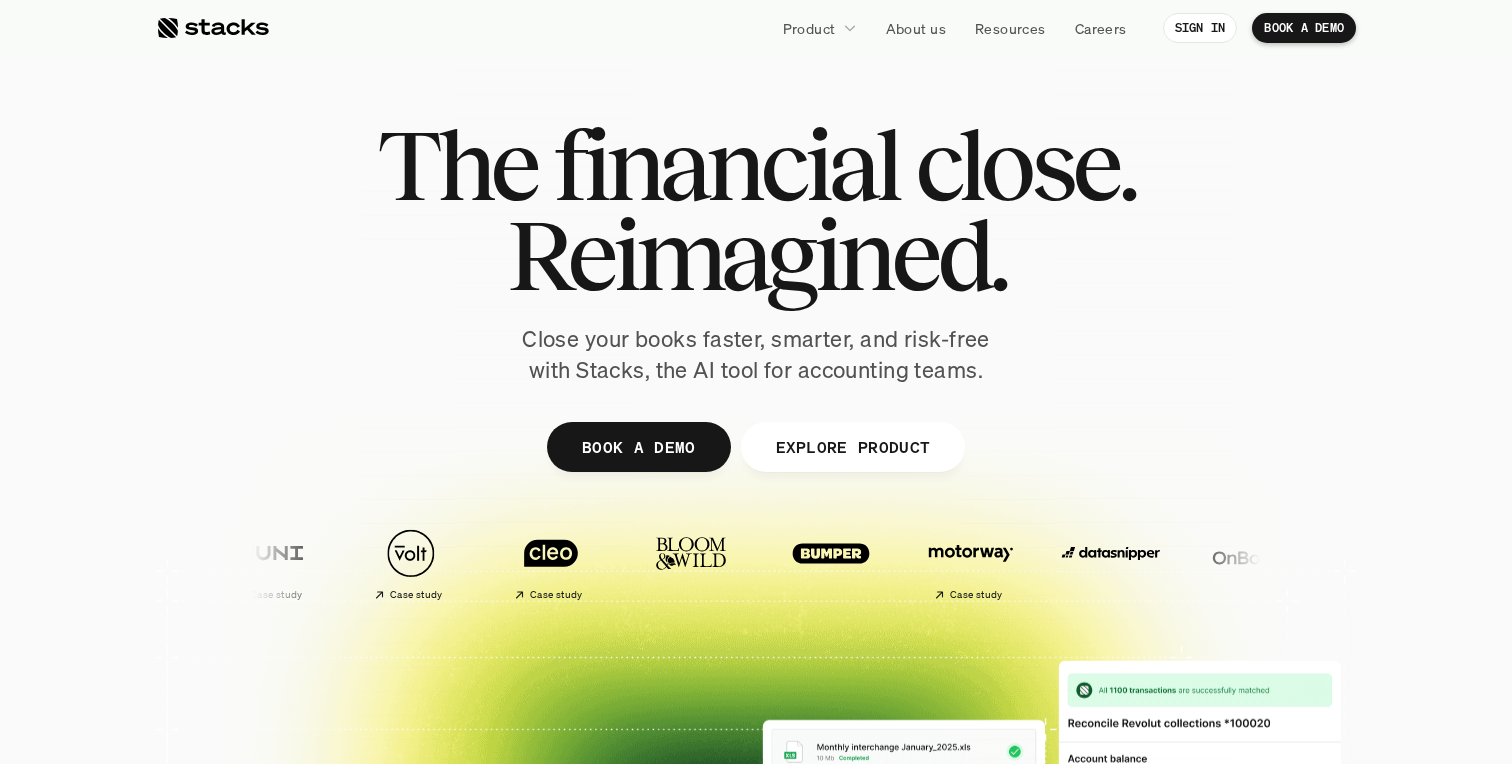 scroll, scrollTop: 58, scrollLeft: 0, axis: vertical 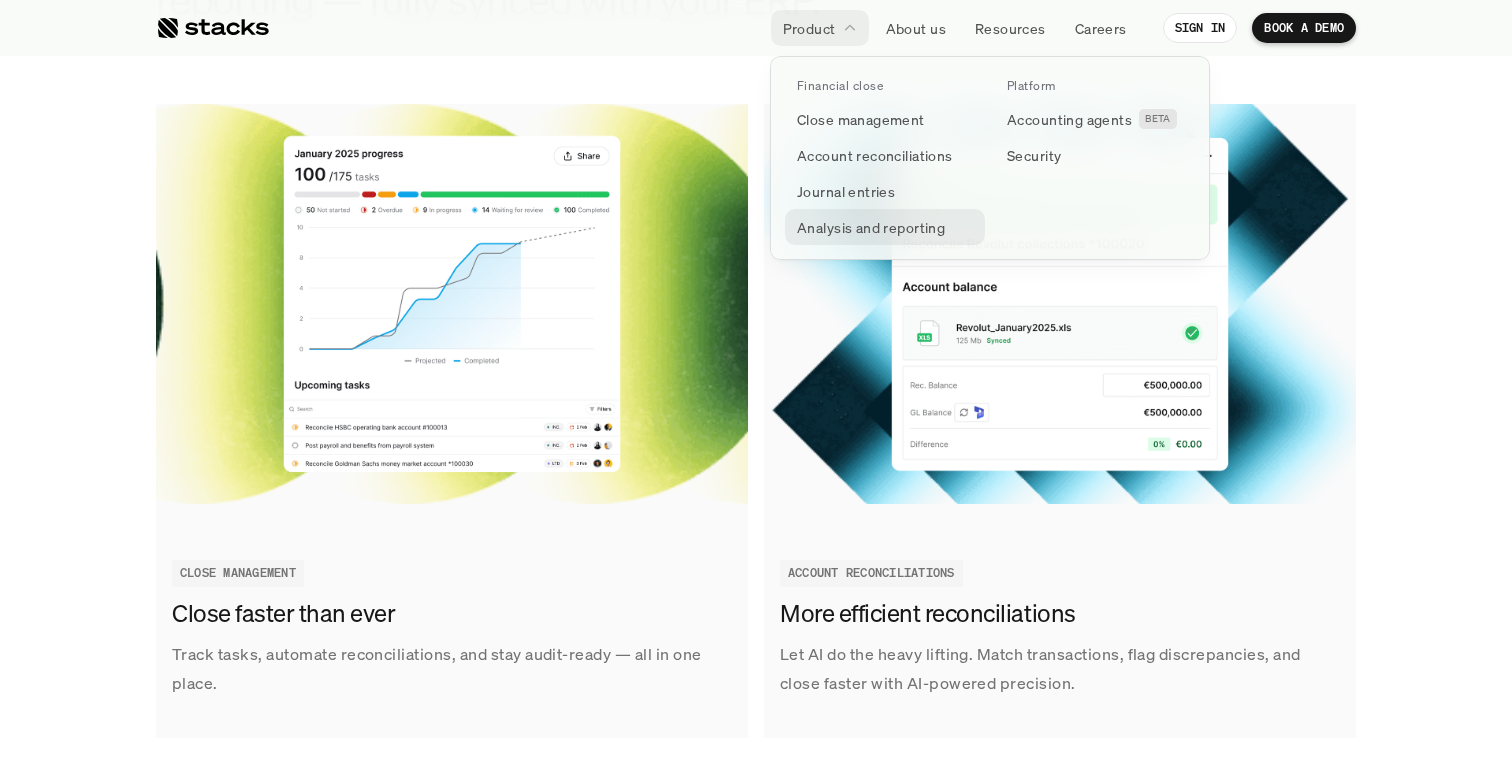 click on "Analysis and reporting" at bounding box center (871, 227) 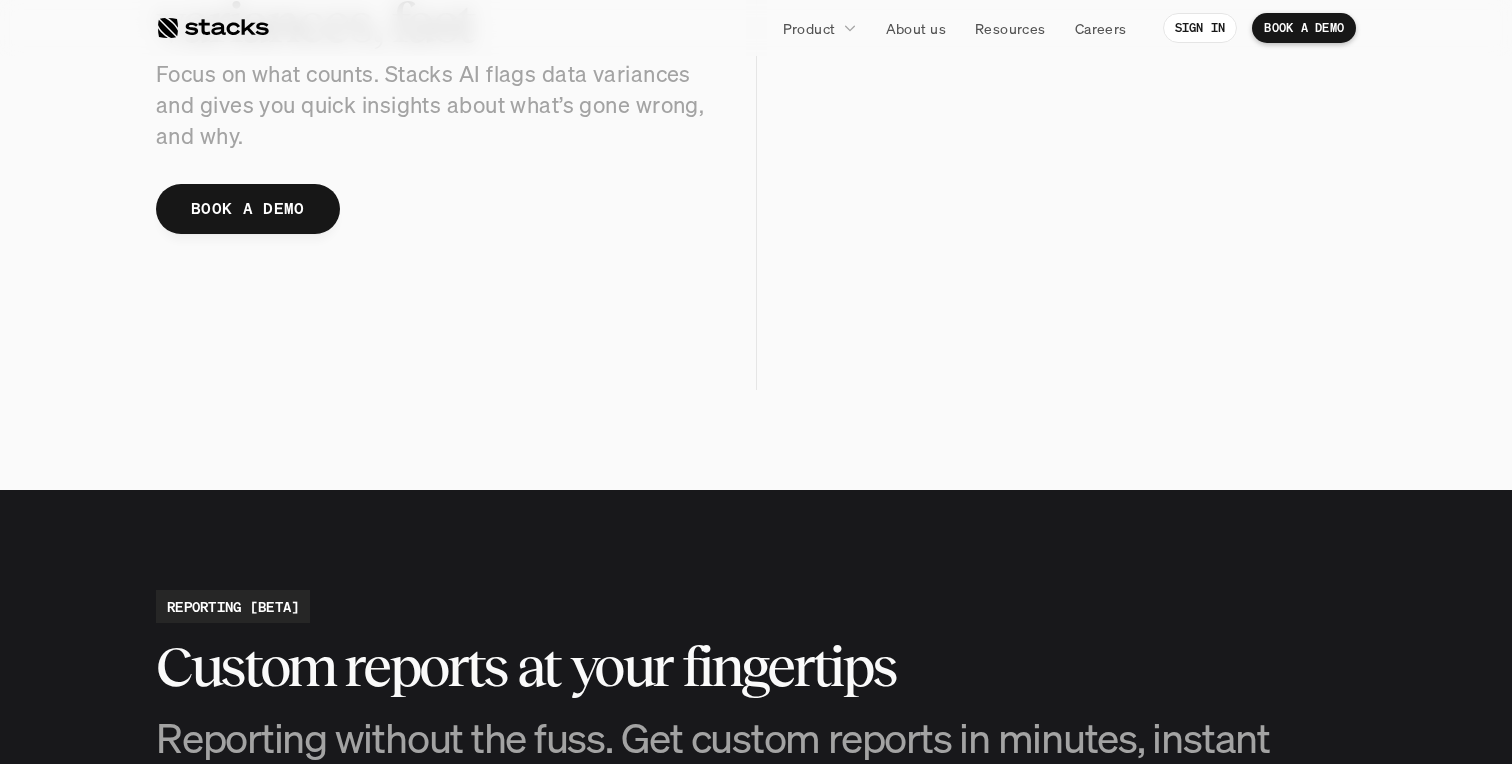scroll, scrollTop: 0, scrollLeft: 0, axis: both 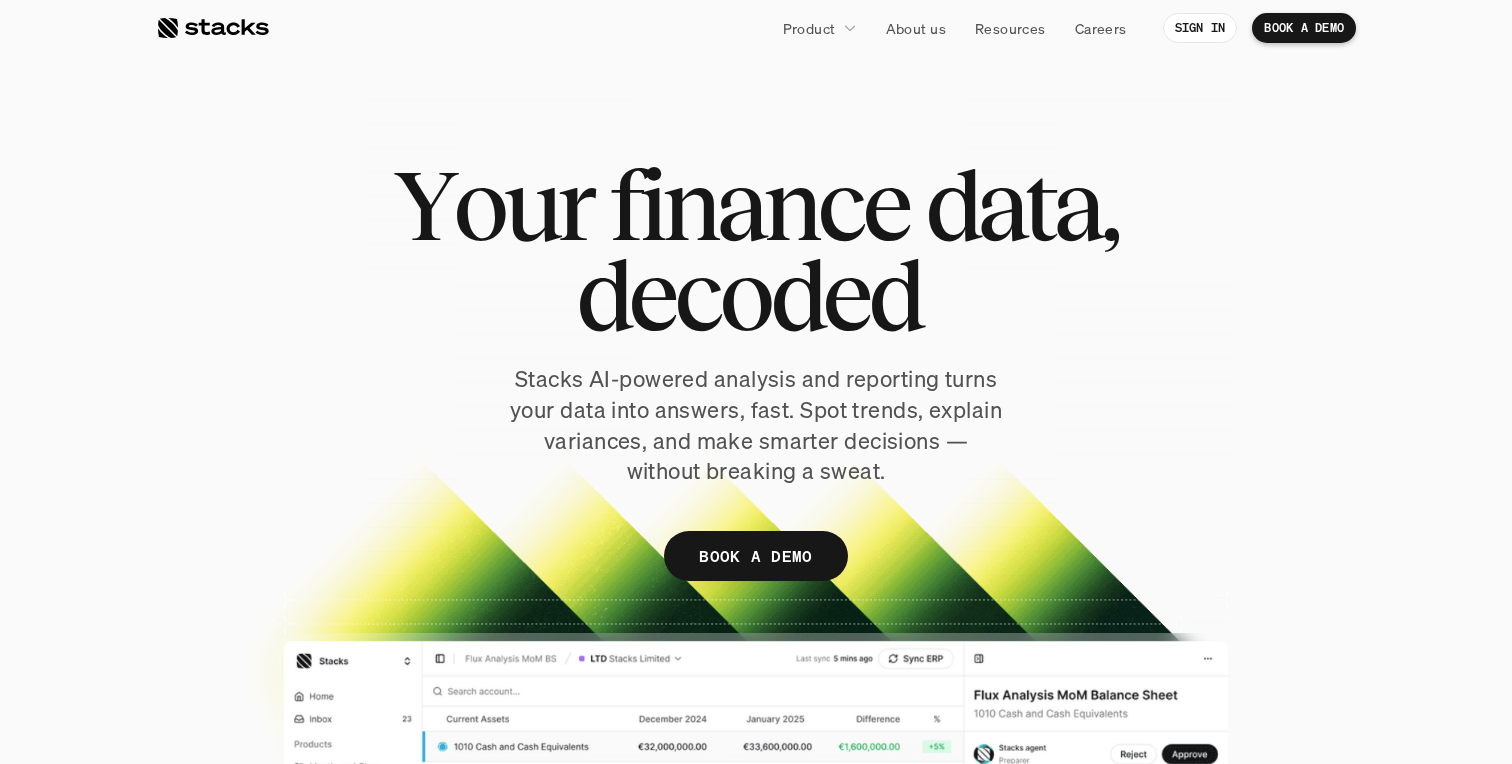 click on "d" at bounding box center (894, 295) 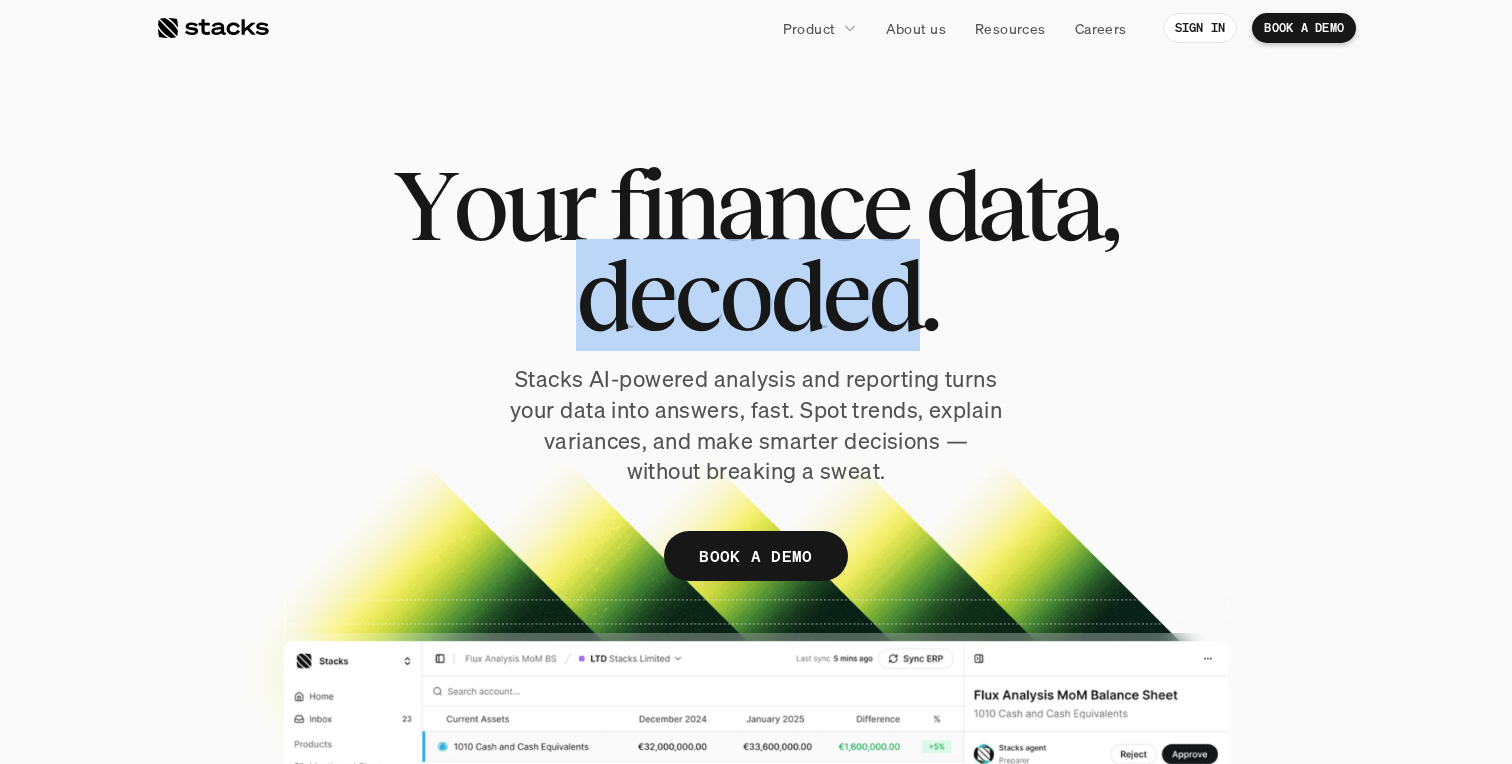 click on "d" at bounding box center [894, 295] 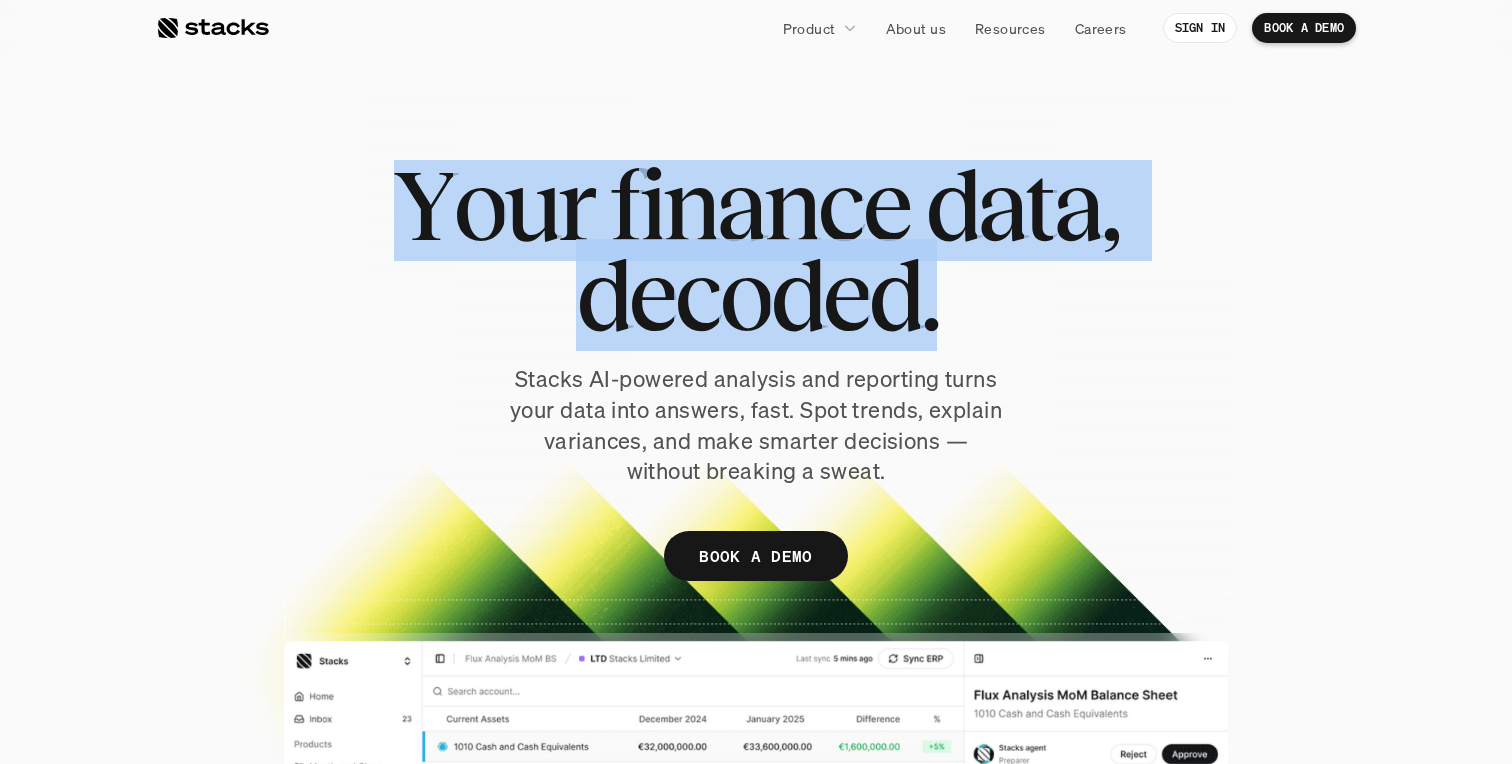 click on "d" at bounding box center (894, 295) 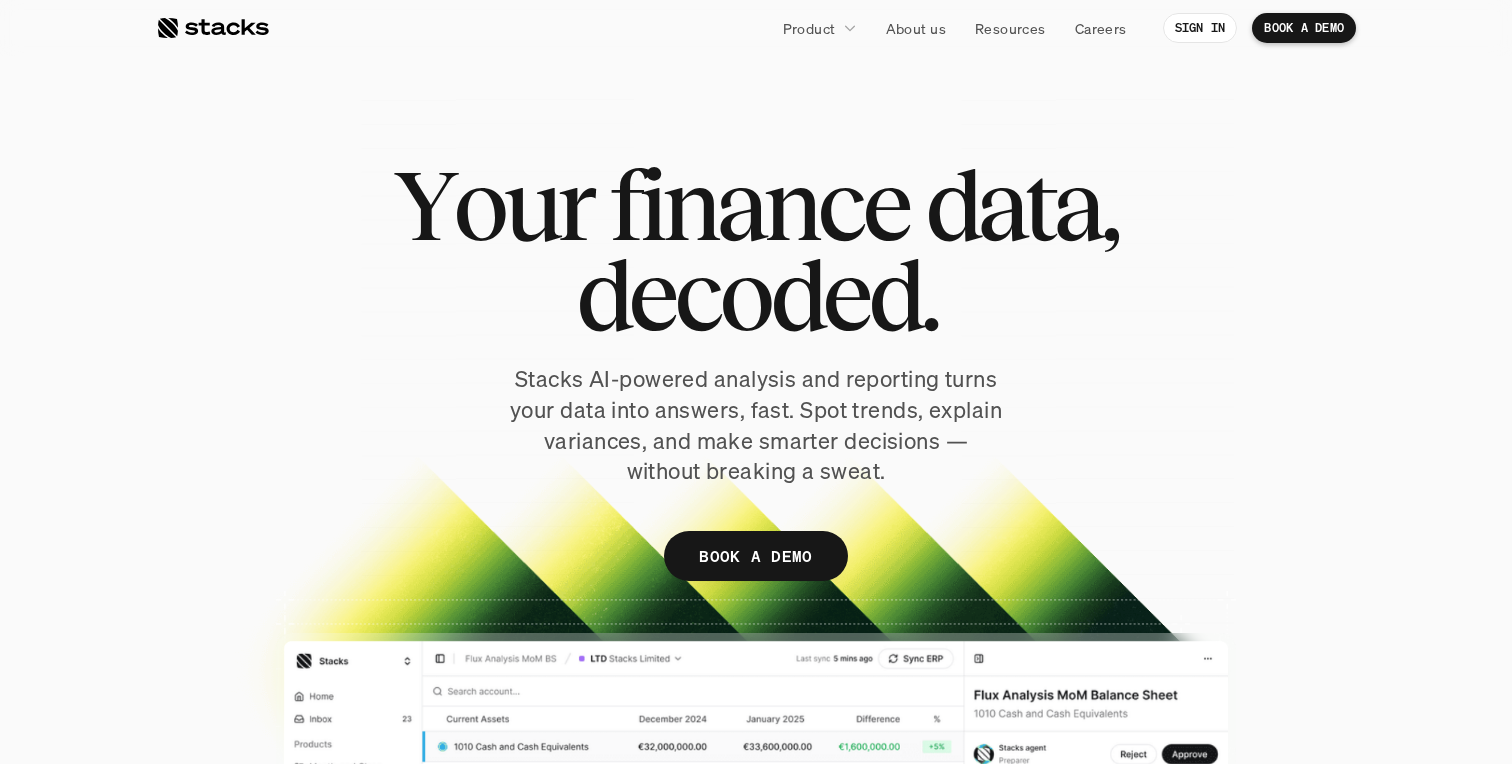 click at bounding box center (756, 518) 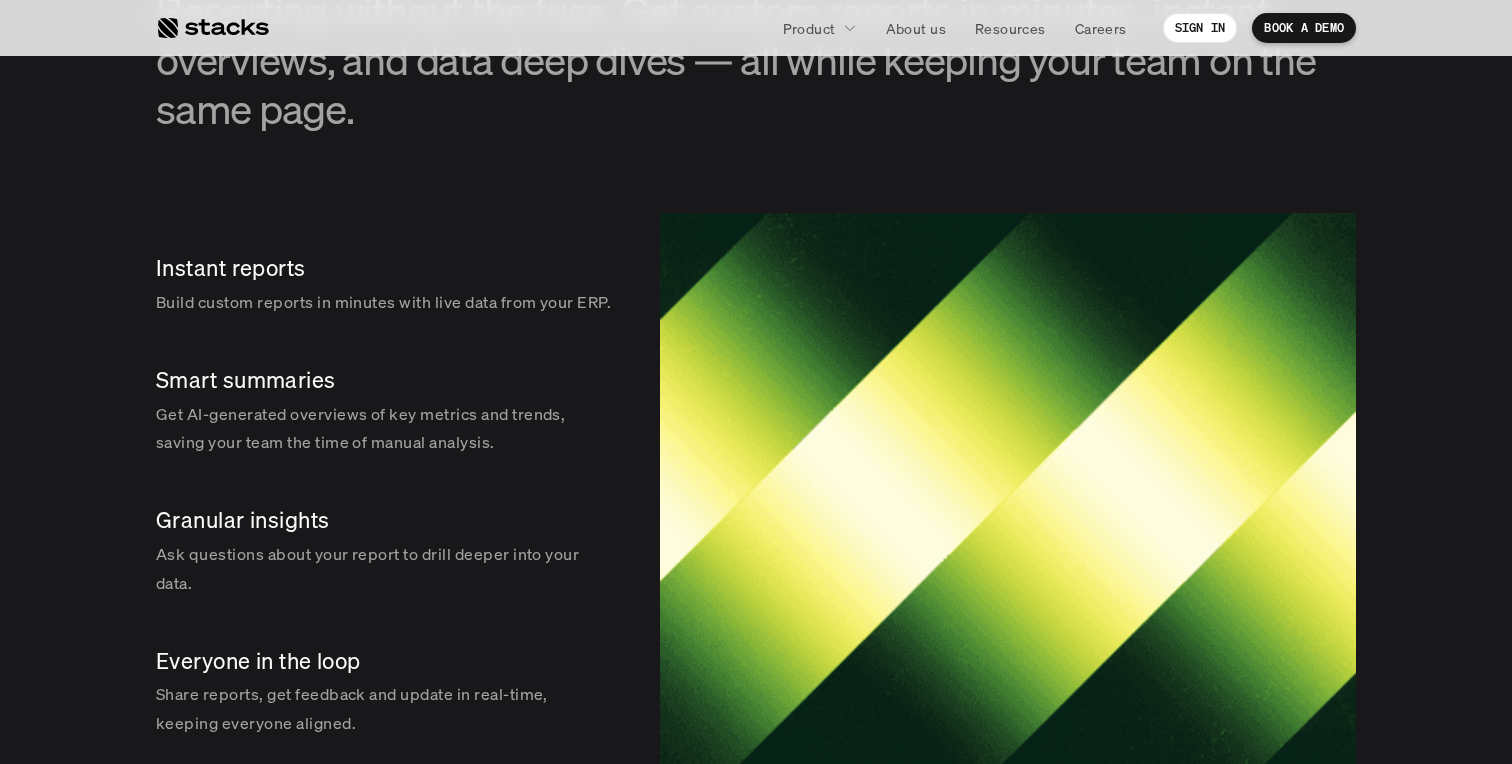 scroll, scrollTop: 3005, scrollLeft: 0, axis: vertical 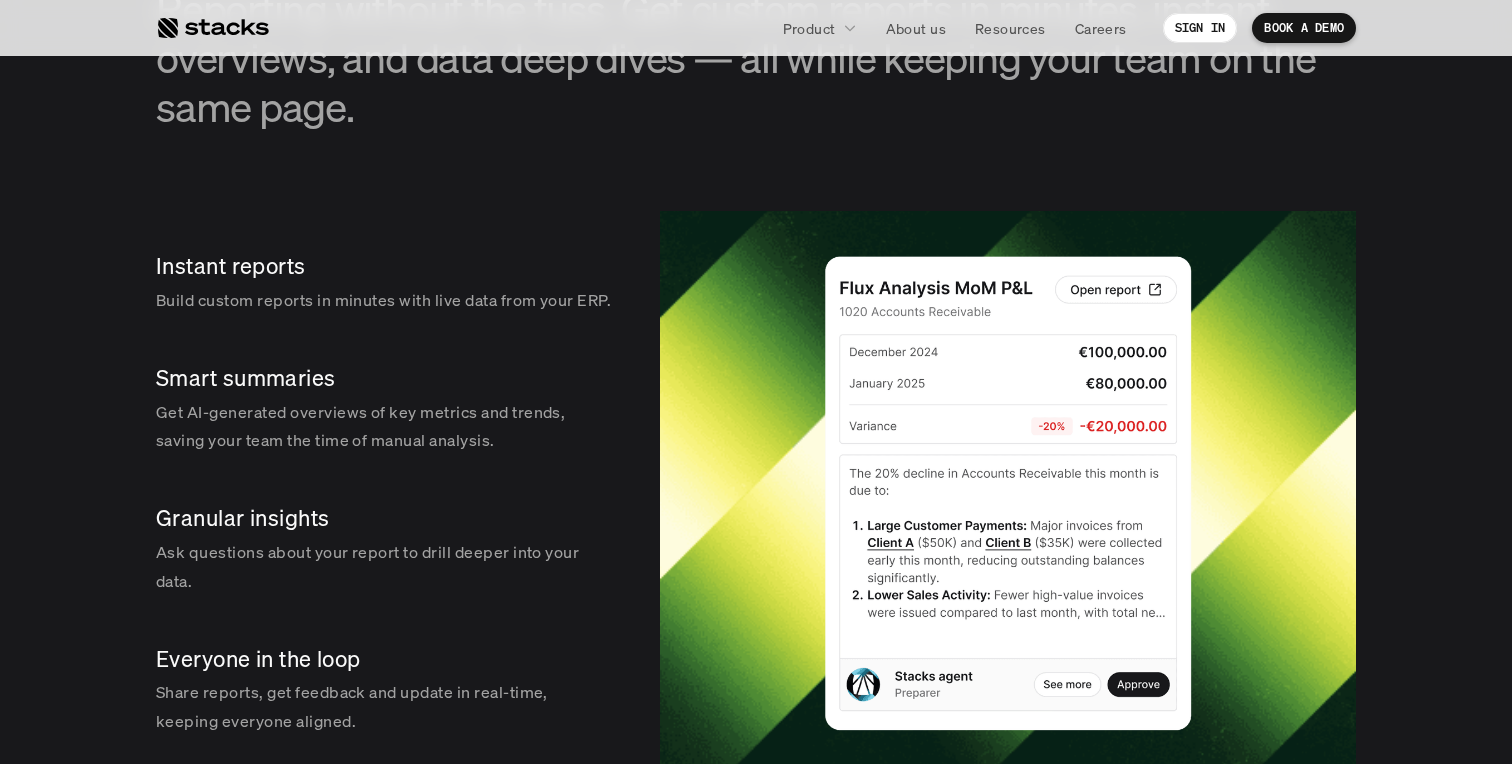 click on "Get AI-generated overviews of key metrics and trends, saving your team the time of manual analysis." at bounding box center (384, 427) 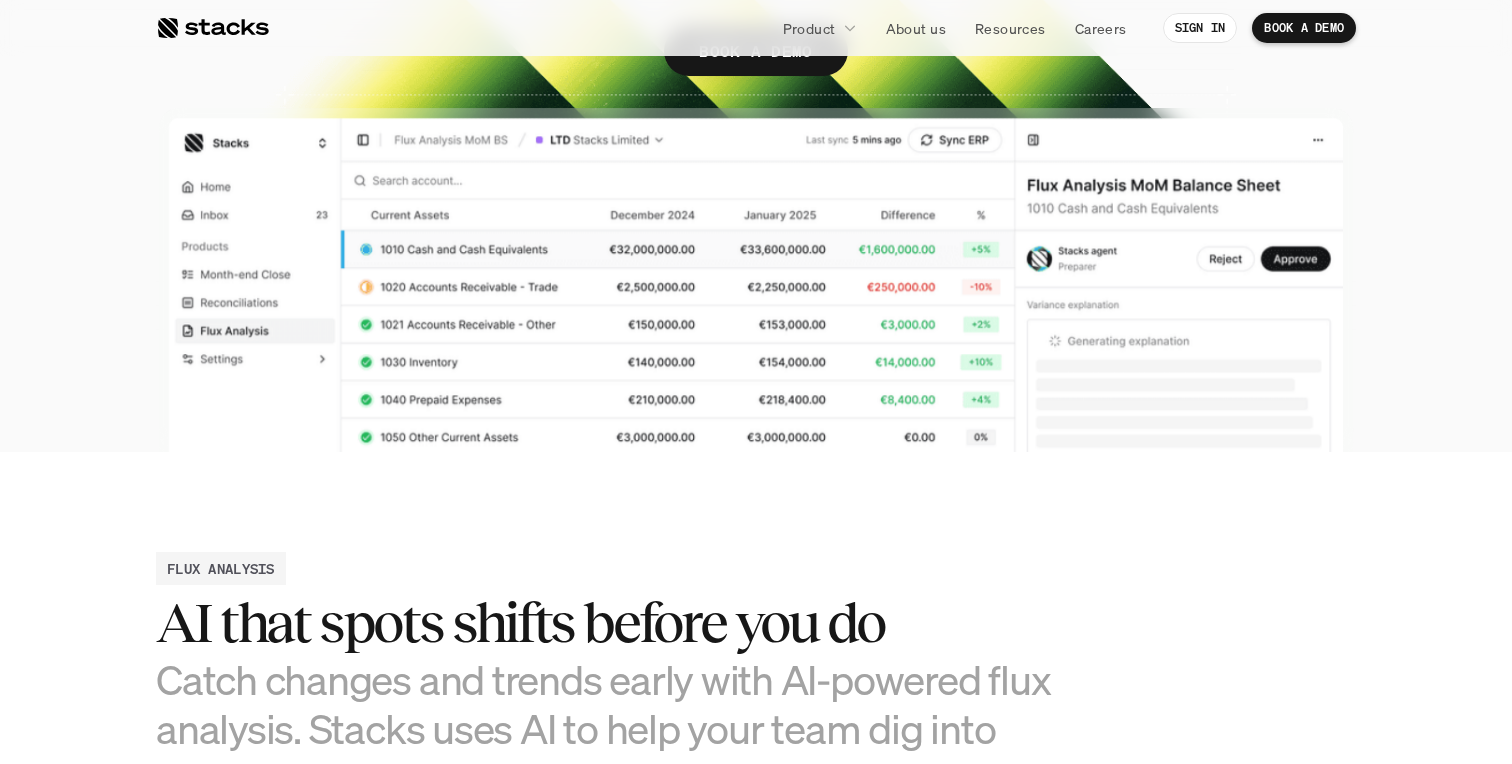 scroll, scrollTop: 499, scrollLeft: 0, axis: vertical 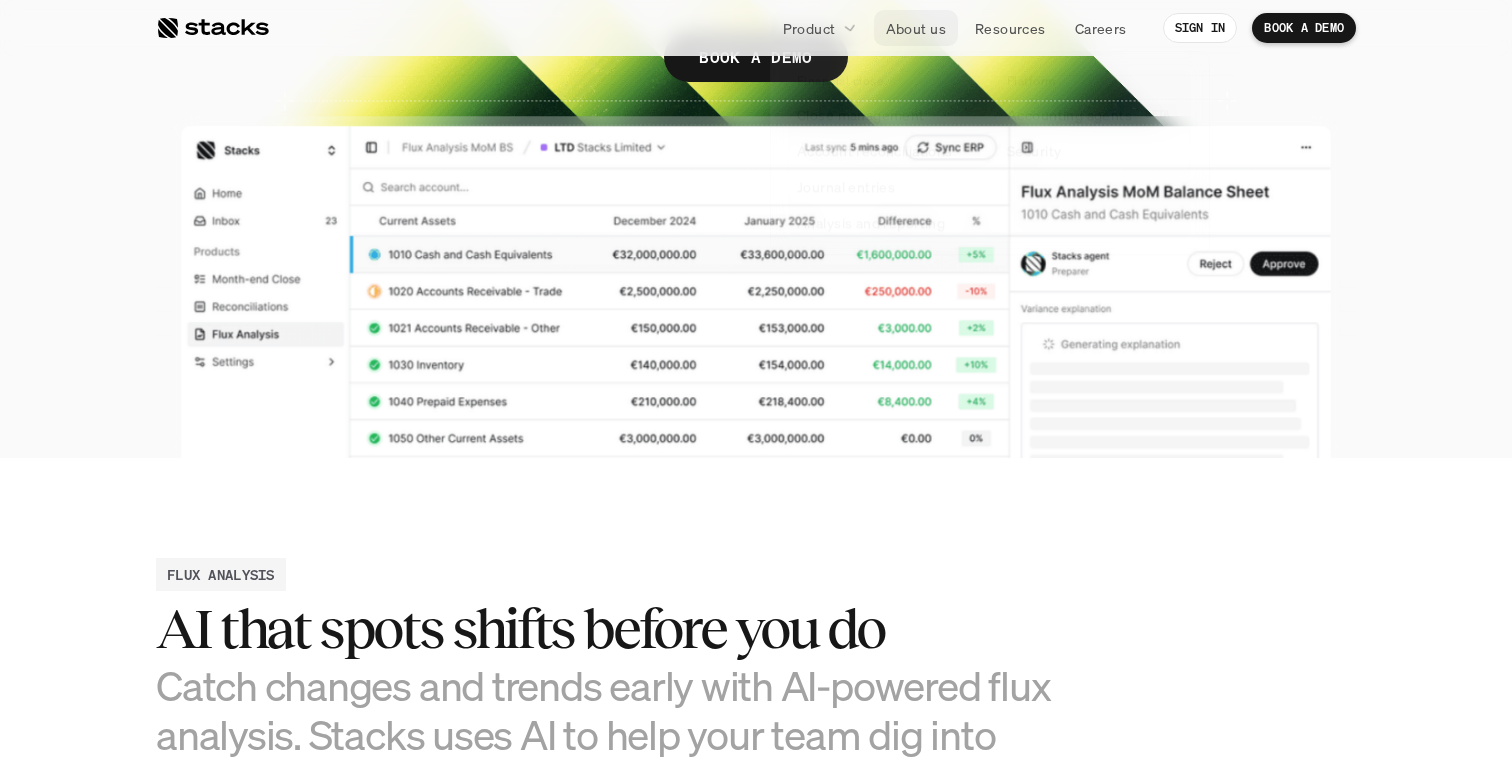 click on "Product" at bounding box center [809, 28] 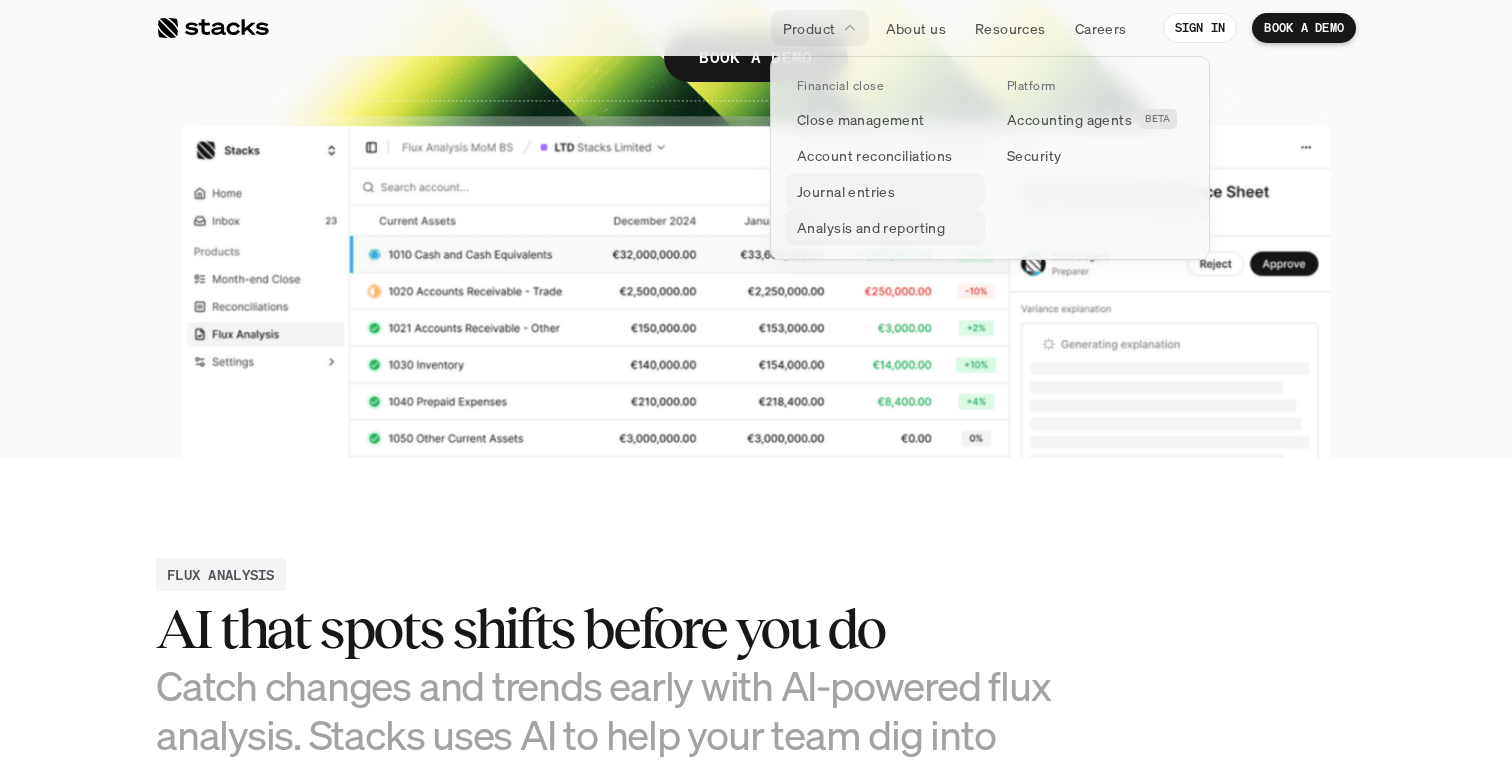 click on "Analysis and reporting" at bounding box center [871, 227] 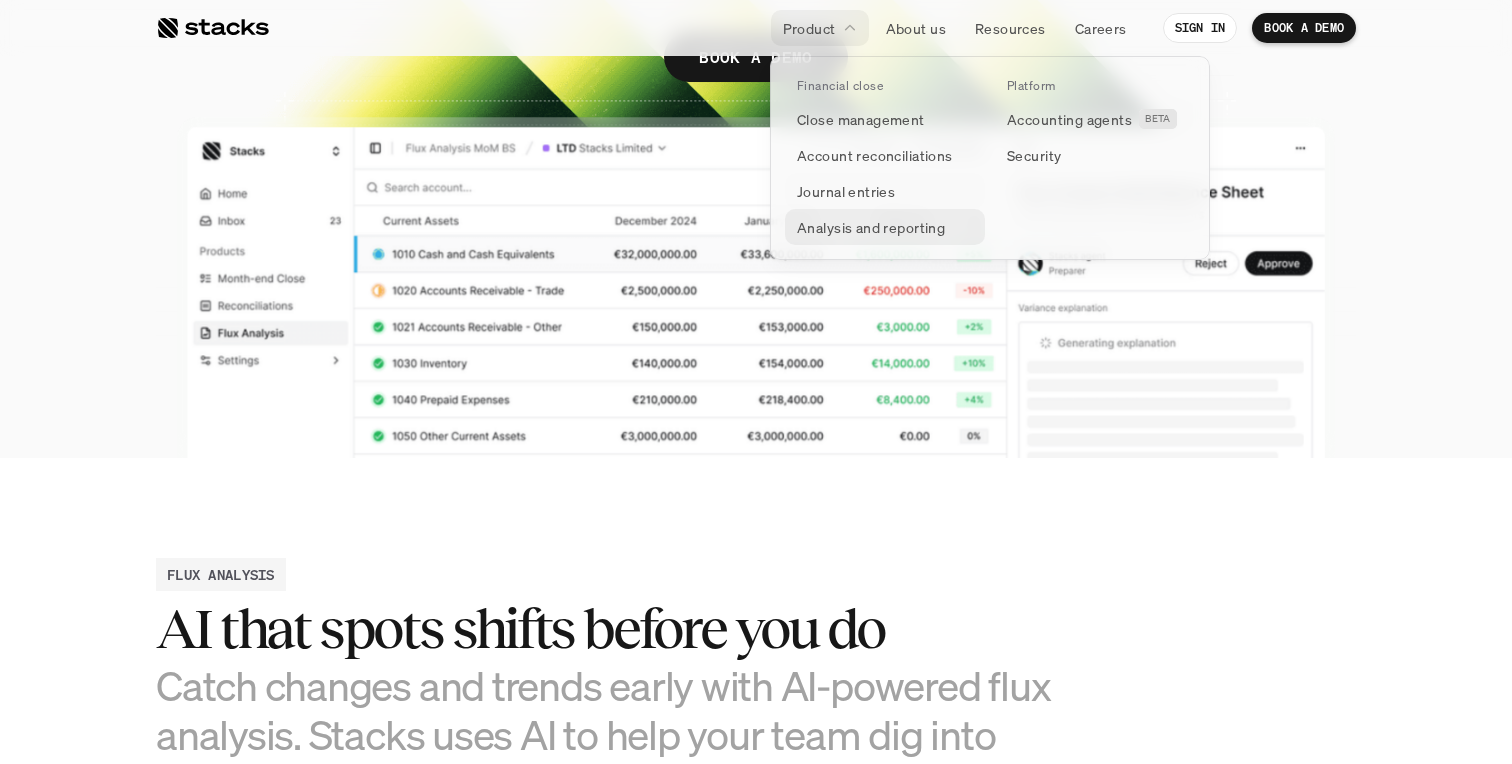 scroll, scrollTop: 0, scrollLeft: 0, axis: both 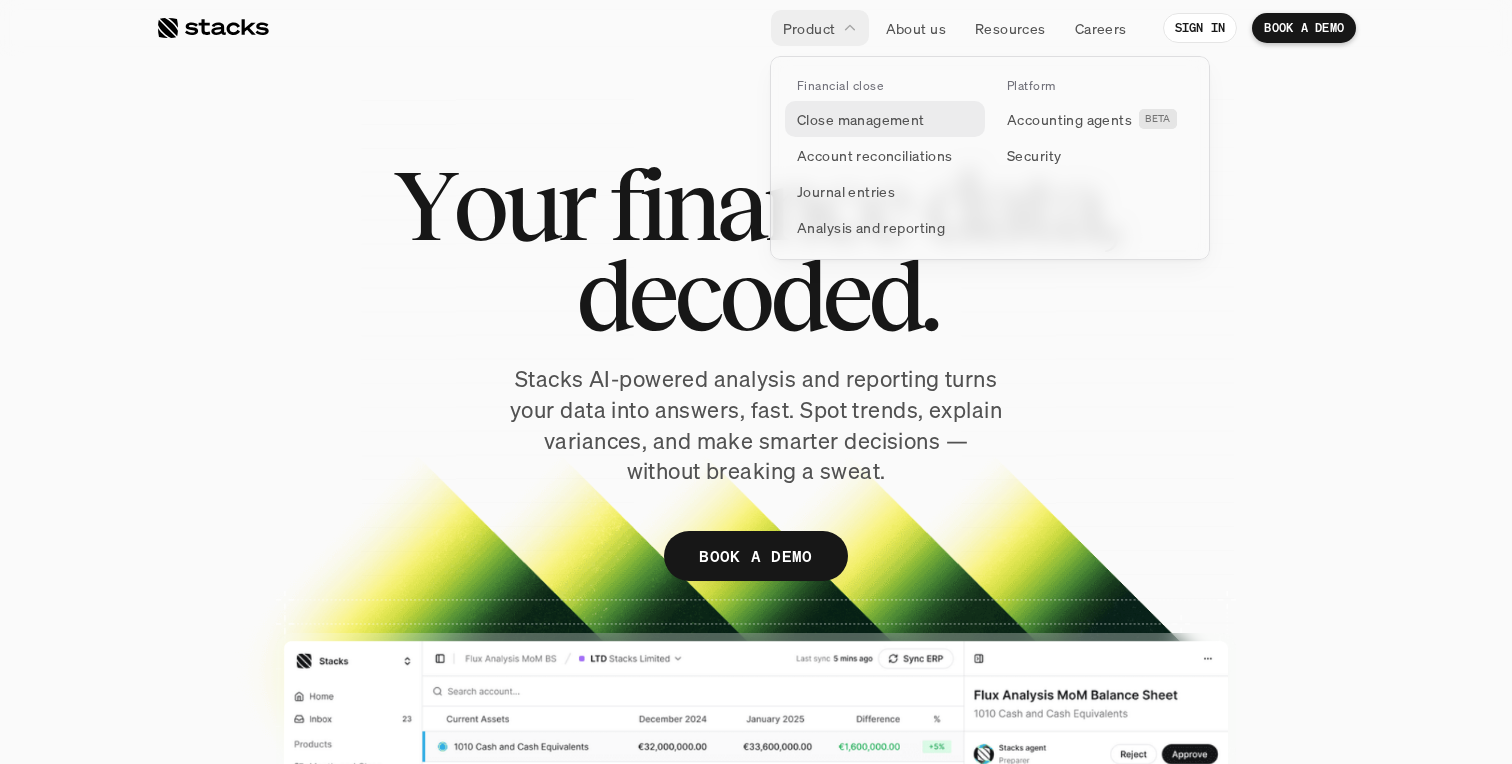 click on "Close management" at bounding box center (885, 119) 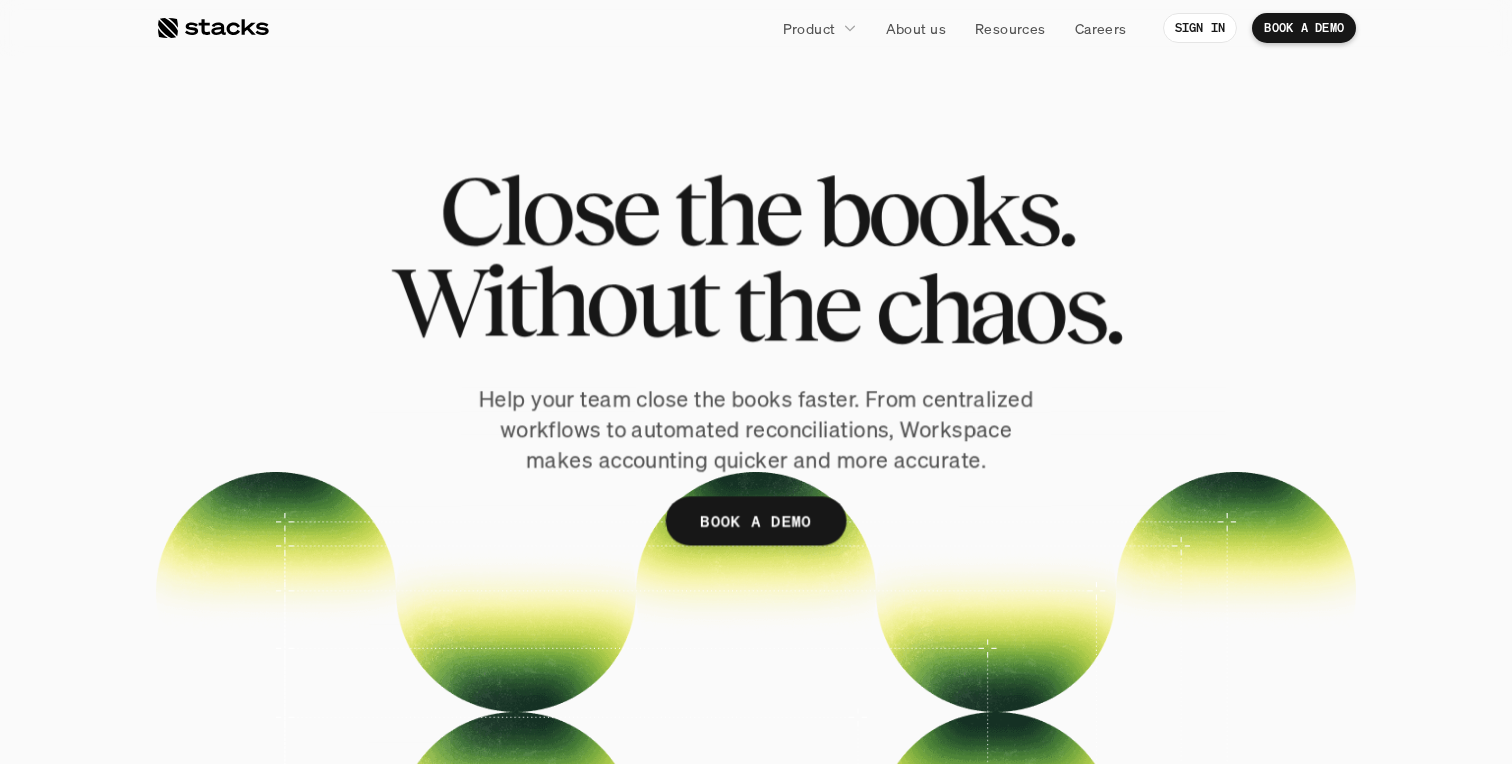 scroll, scrollTop: 0, scrollLeft: 0, axis: both 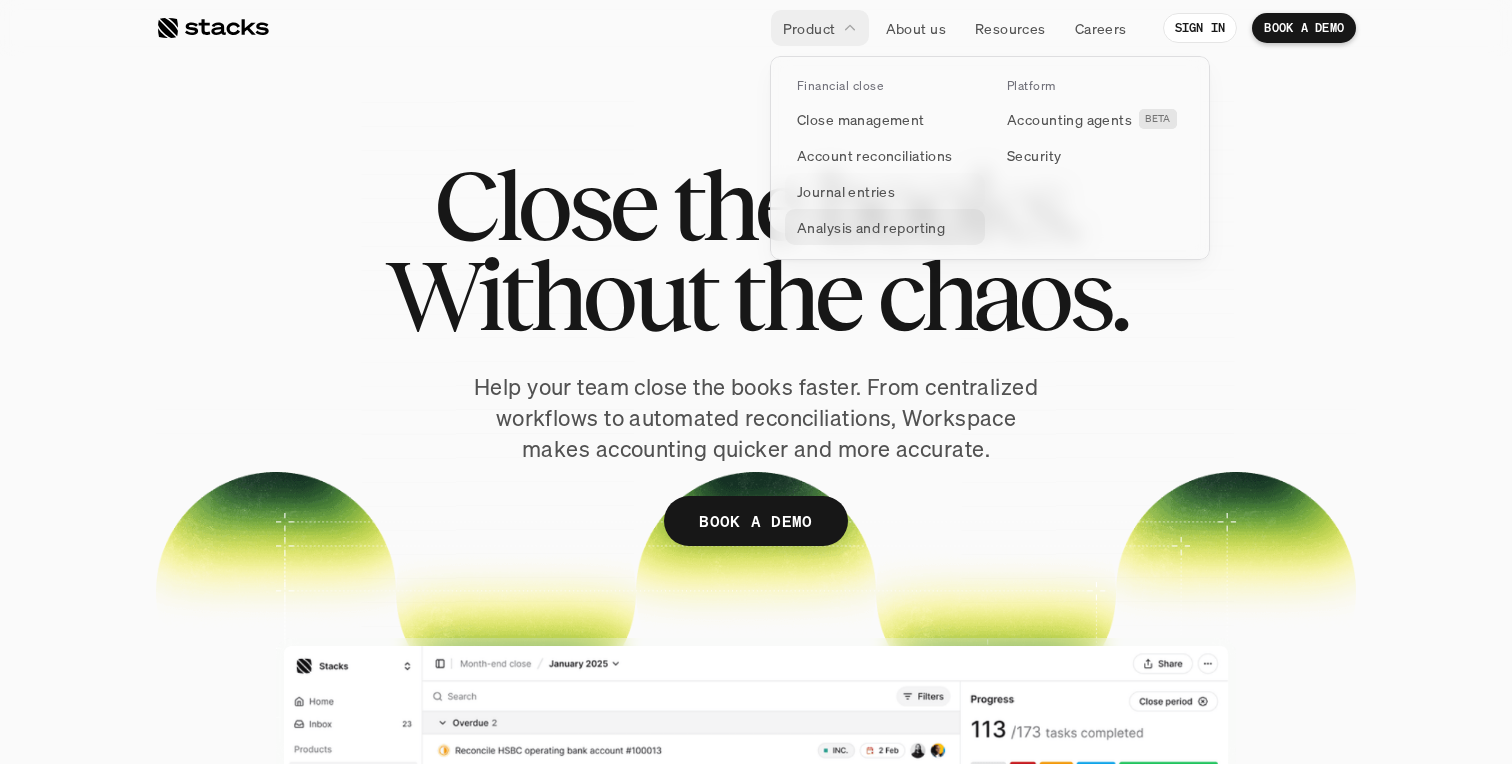 click on "Analysis and reporting" at bounding box center (871, 227) 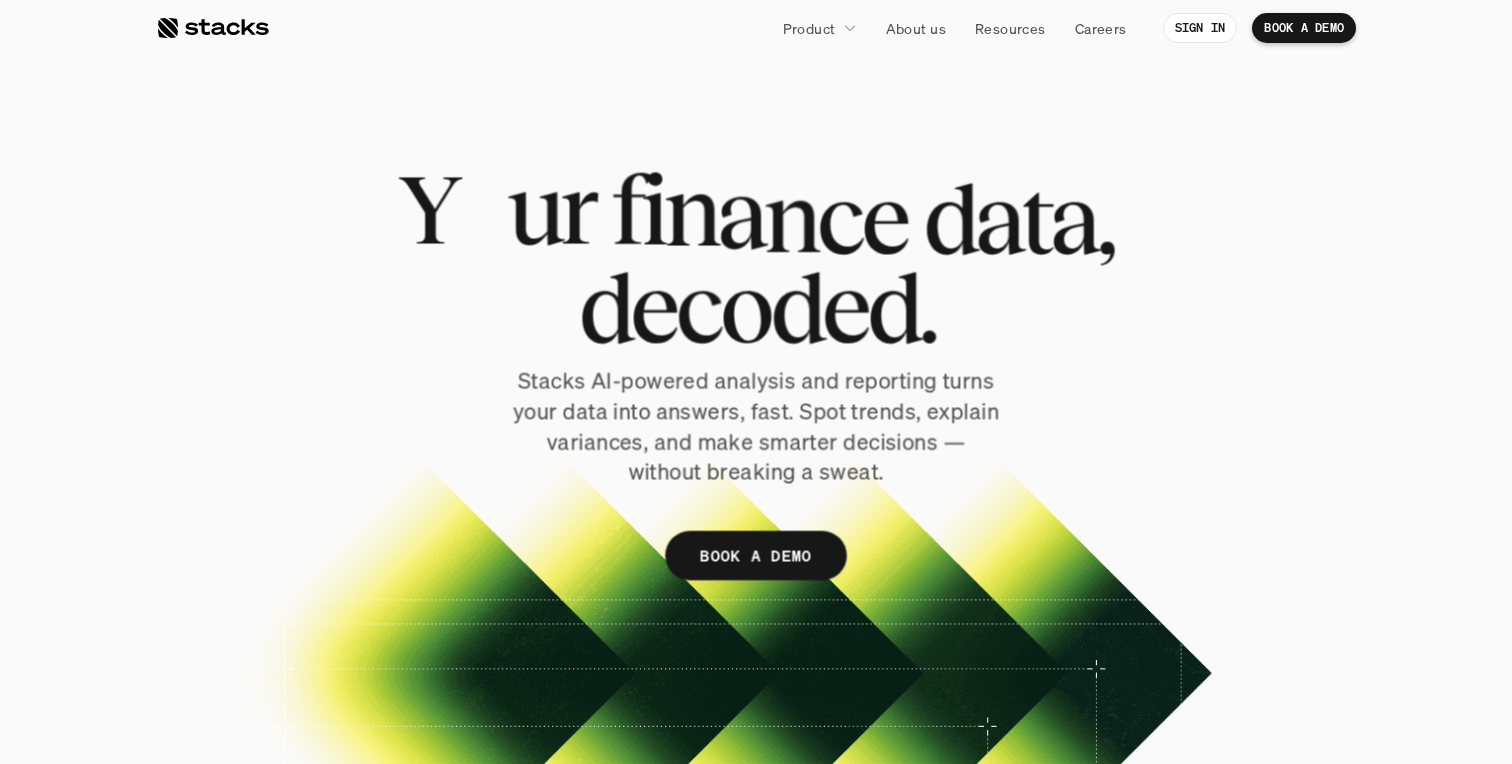 scroll, scrollTop: 0, scrollLeft: 0, axis: both 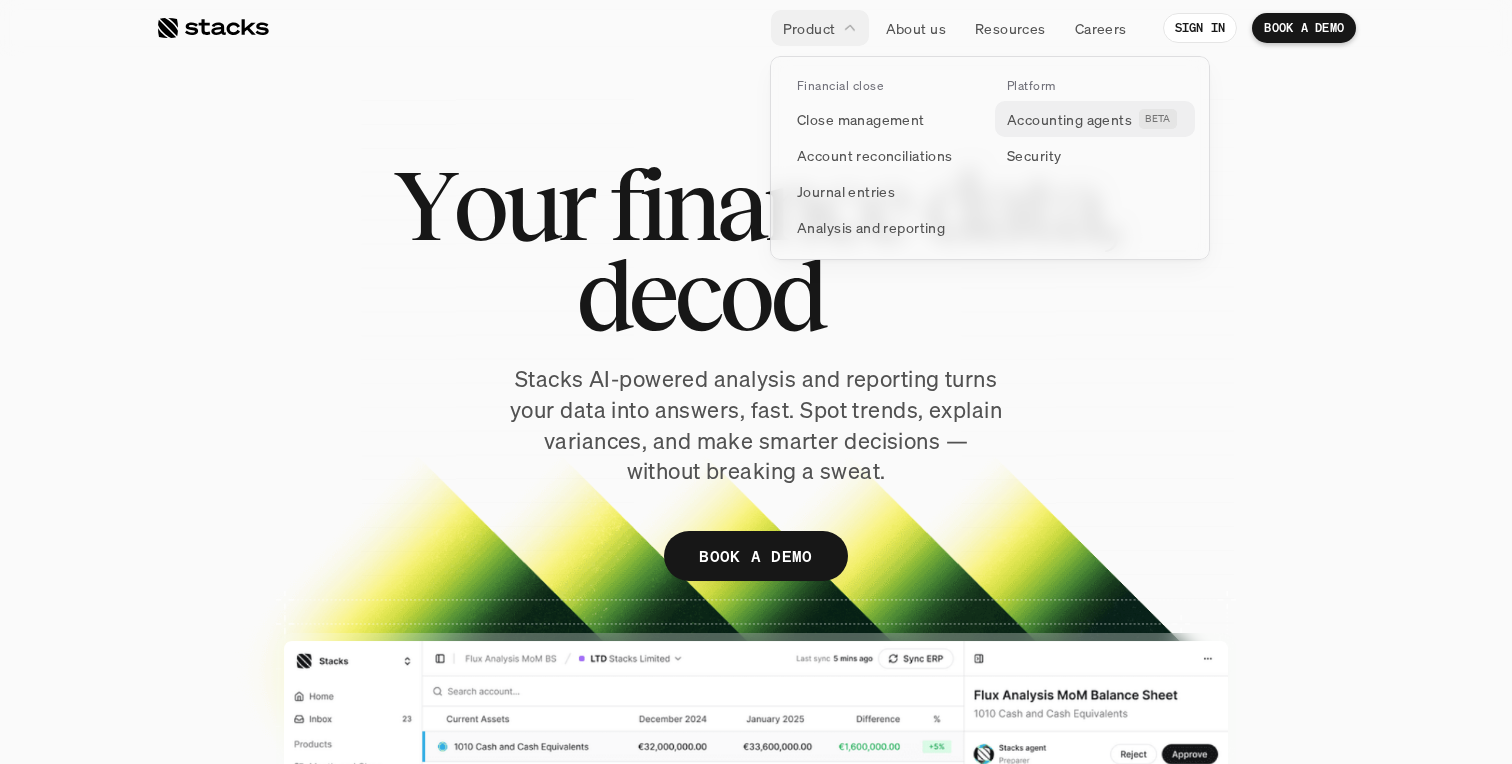click on "Accounting agents BETA" at bounding box center (1095, 119) 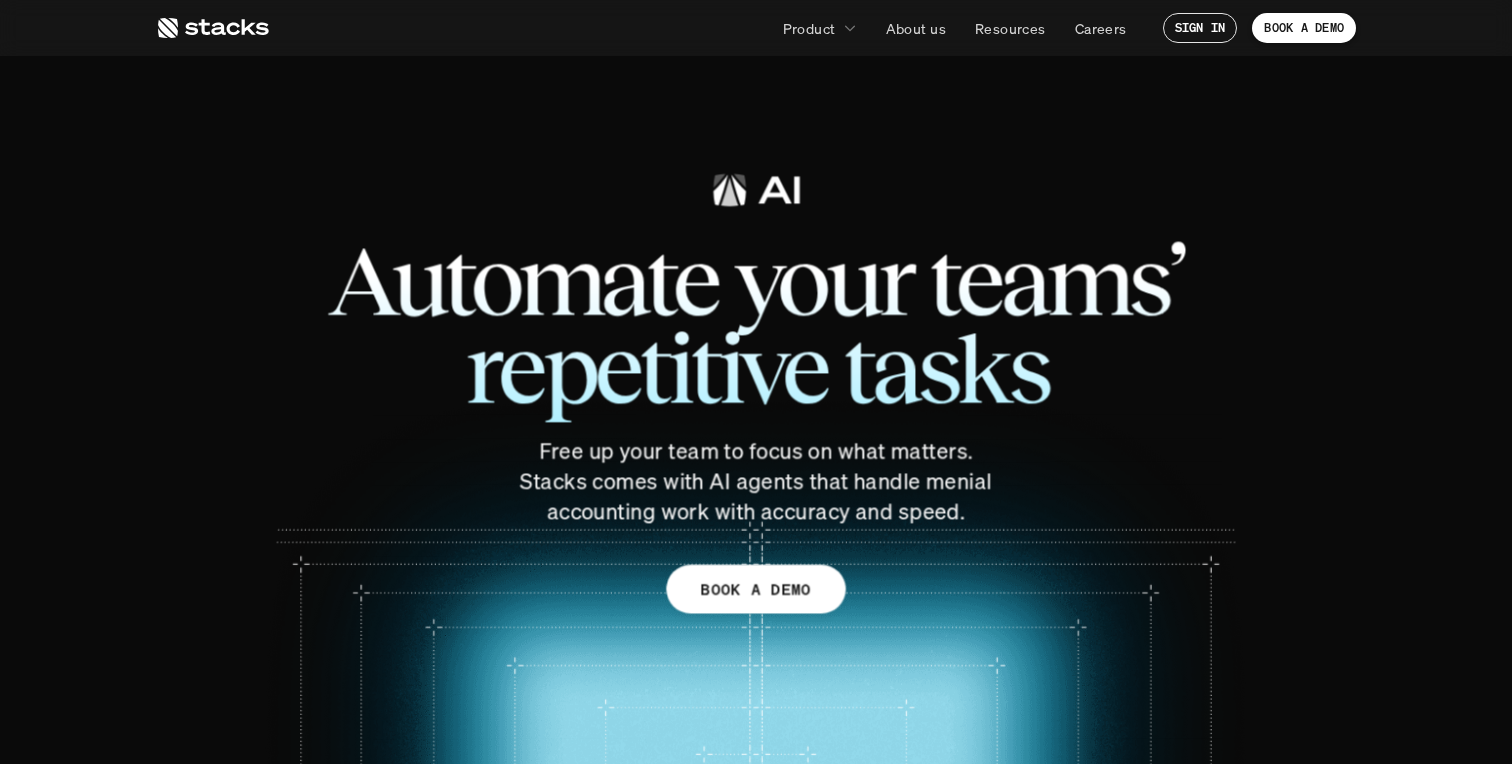 scroll, scrollTop: 0, scrollLeft: 0, axis: both 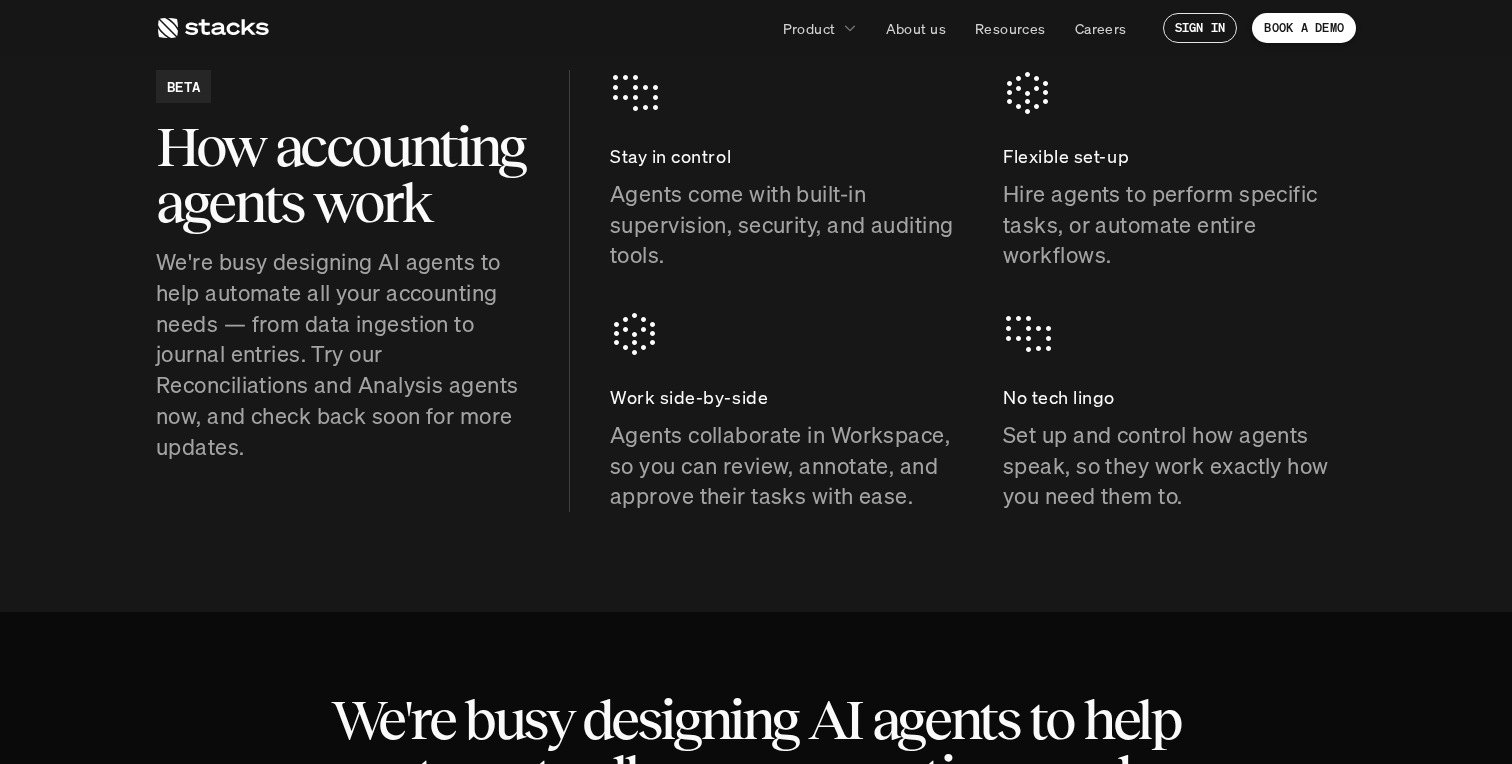click on "Hire agents to perform specific tasks, or automate entire workflows." at bounding box center [1179, 225] 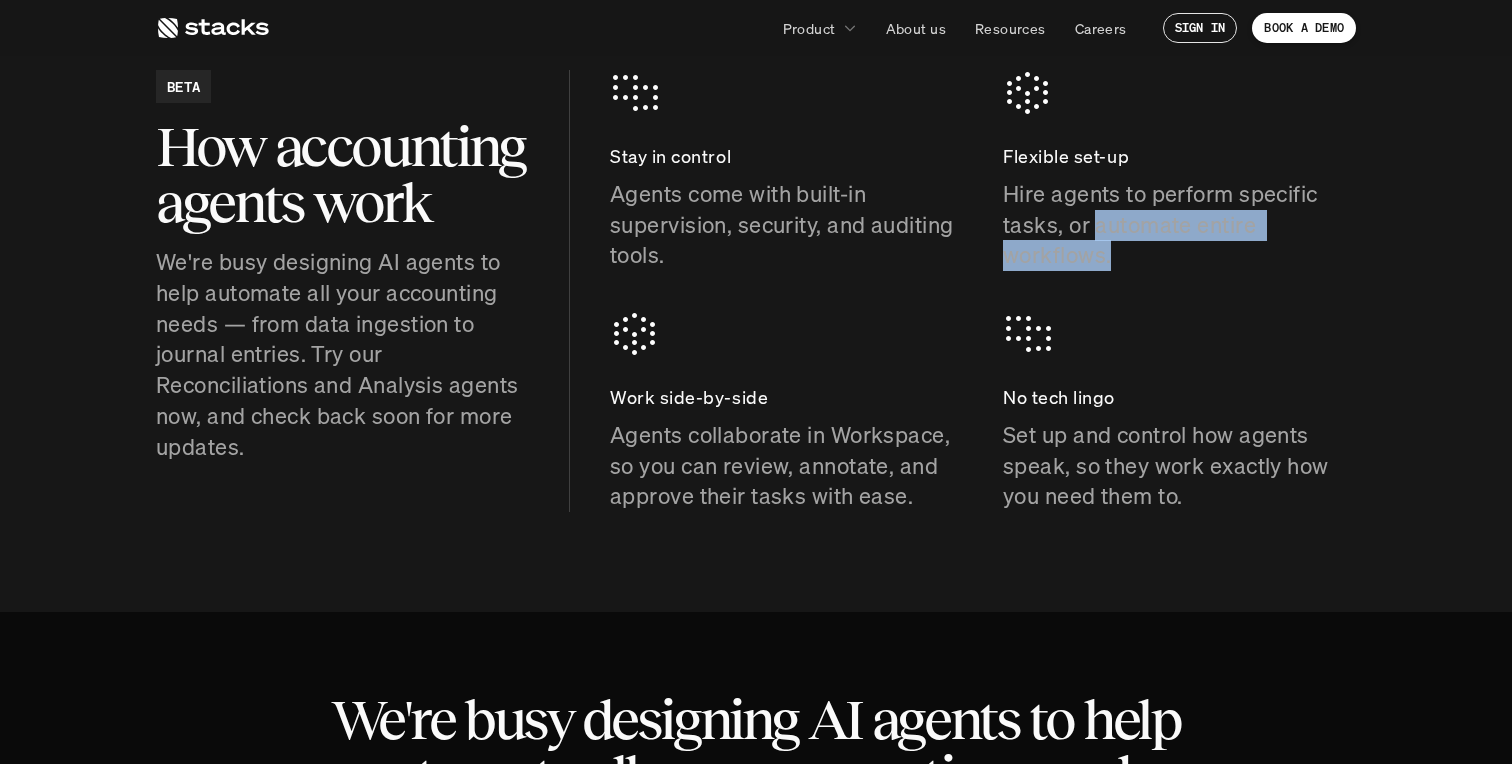 drag, startPoint x: 1147, startPoint y: 266, endPoint x: 1148, endPoint y: 279, distance: 13.038404 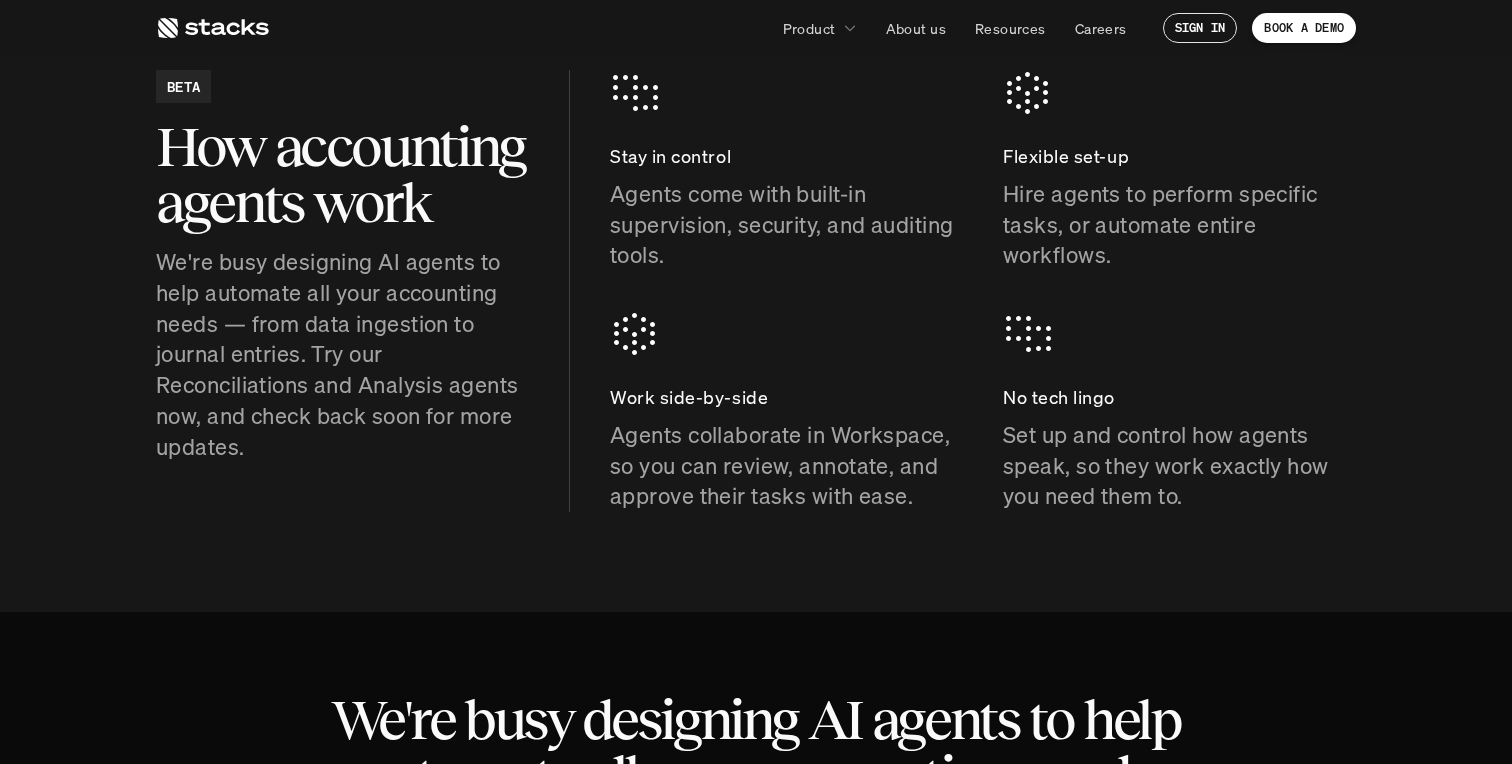 drag, startPoint x: 1148, startPoint y: 279, endPoint x: 1035, endPoint y: 361, distance: 139.61734 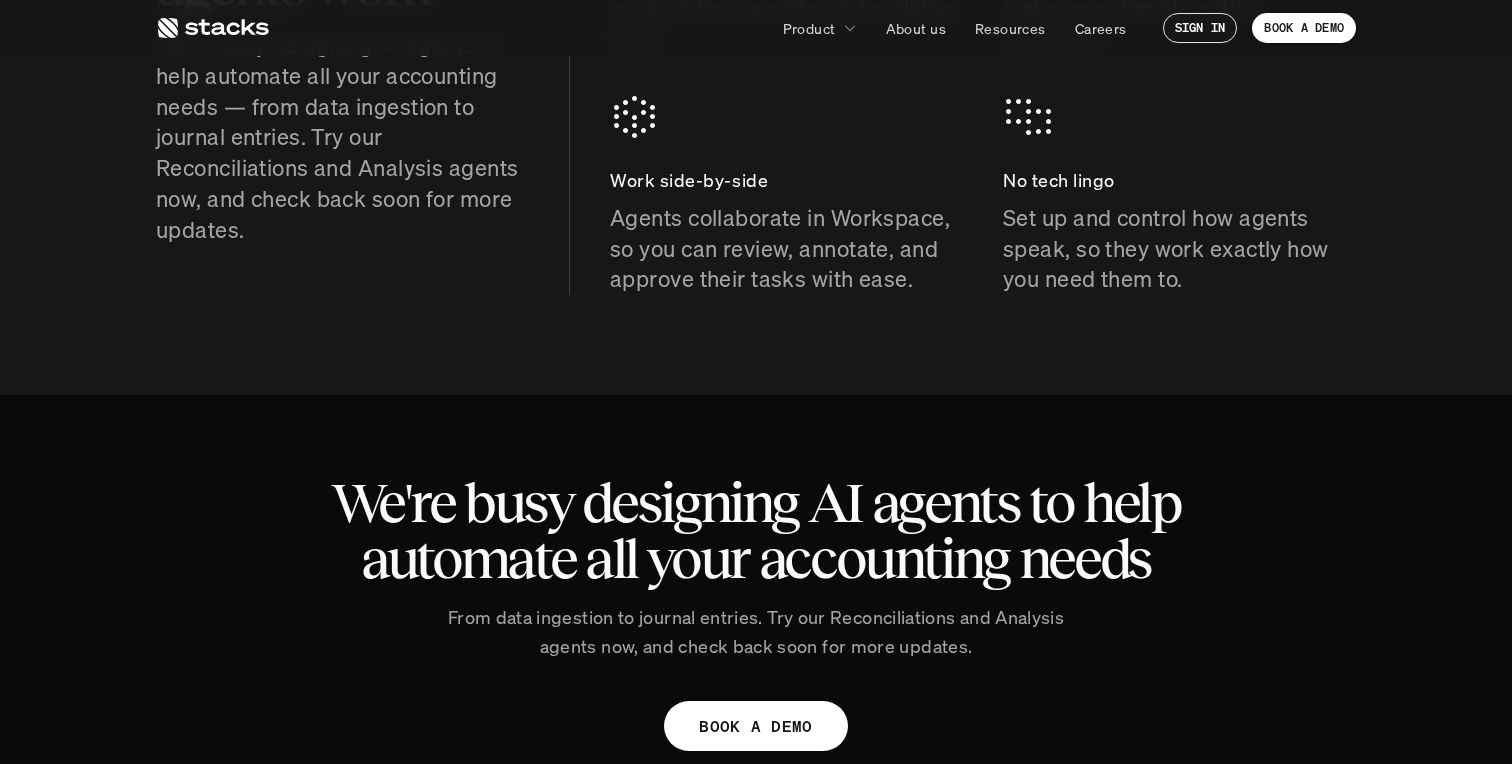 scroll, scrollTop: 1028, scrollLeft: 0, axis: vertical 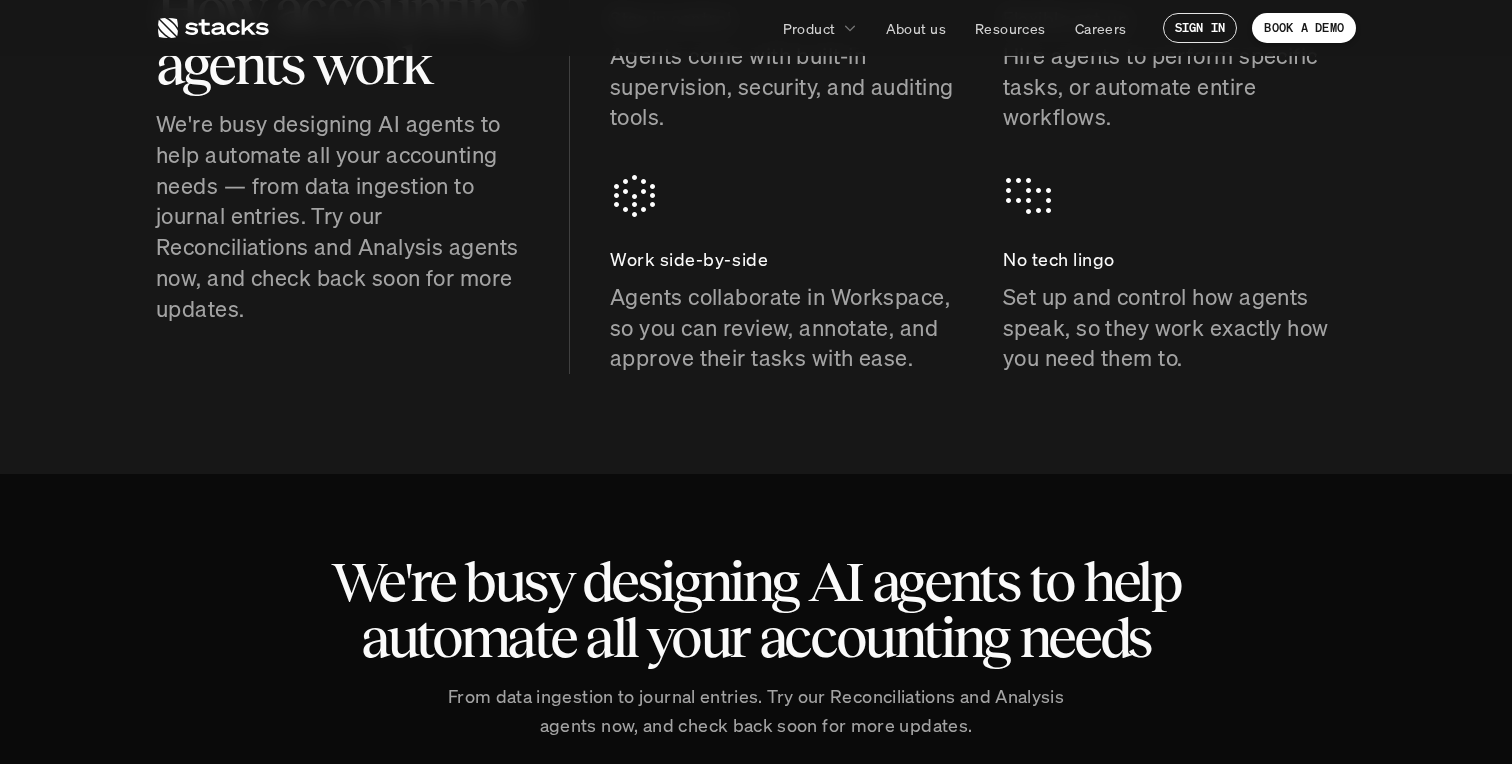 click on "Set up and control how agents speak, so they work exactly how you need them to." at bounding box center [1179, 328] 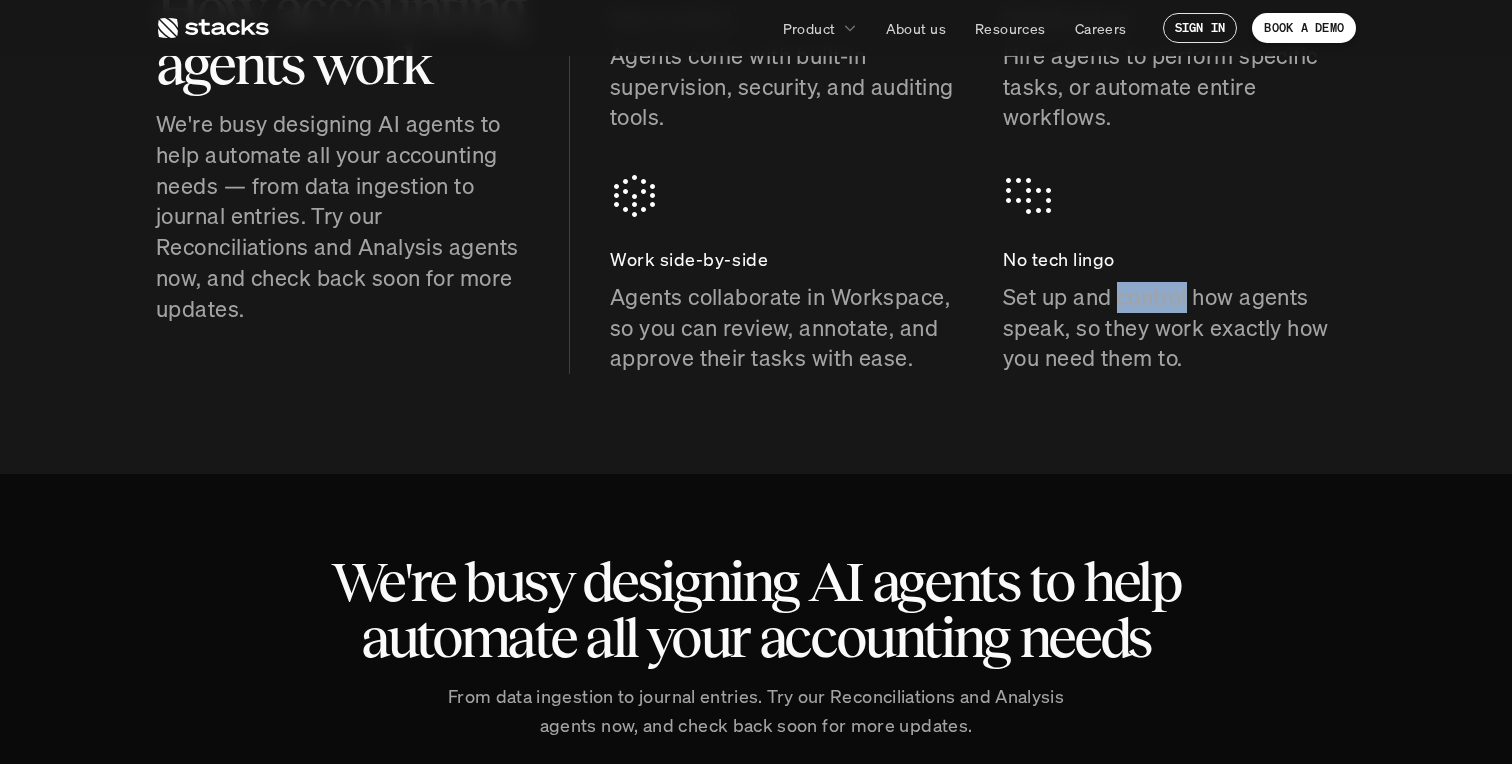 click on "Set up and control how agents speak, so they work exactly how you need them to." at bounding box center [1179, 328] 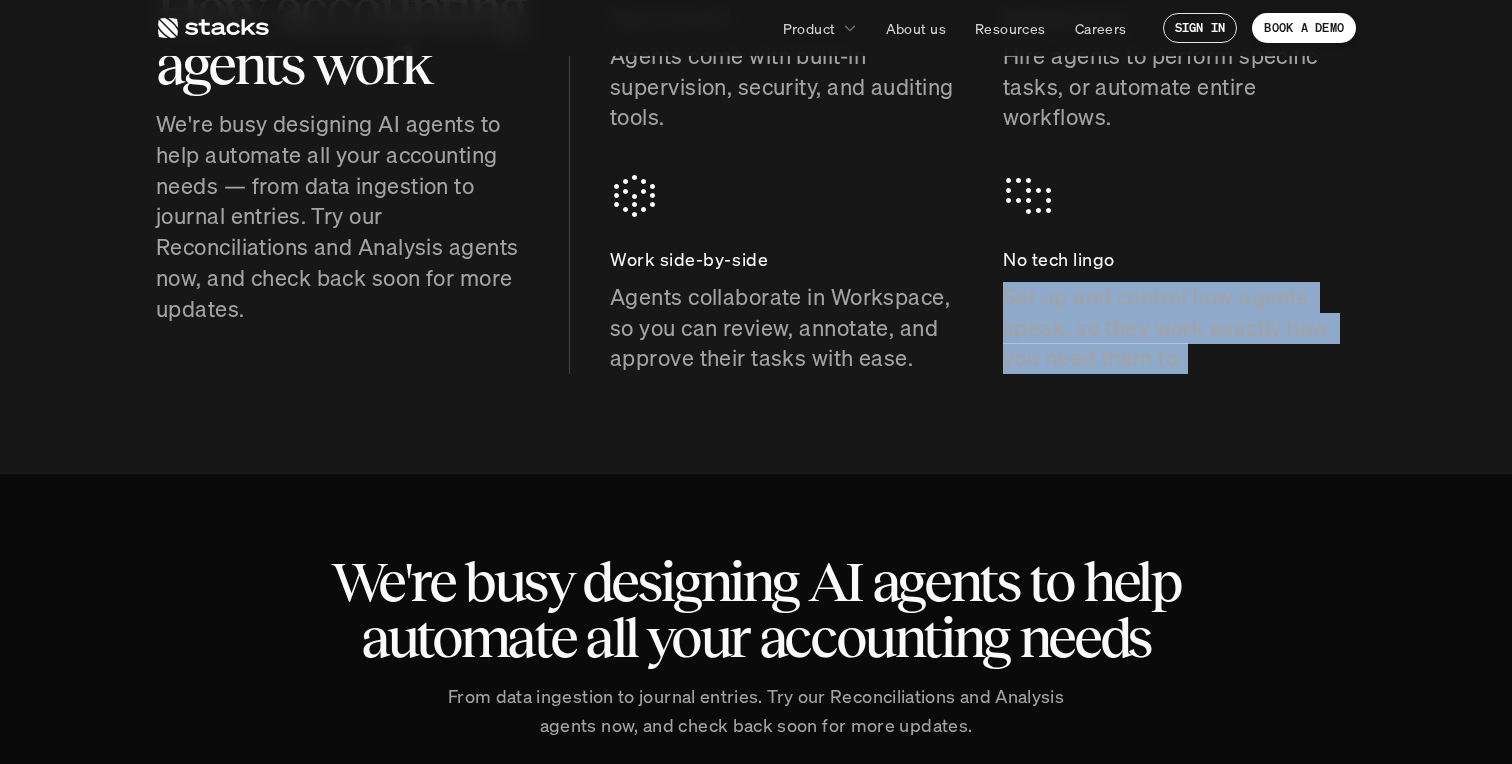 click on "Set up and control how agents speak, so they work exactly how you need them to." at bounding box center [1179, 328] 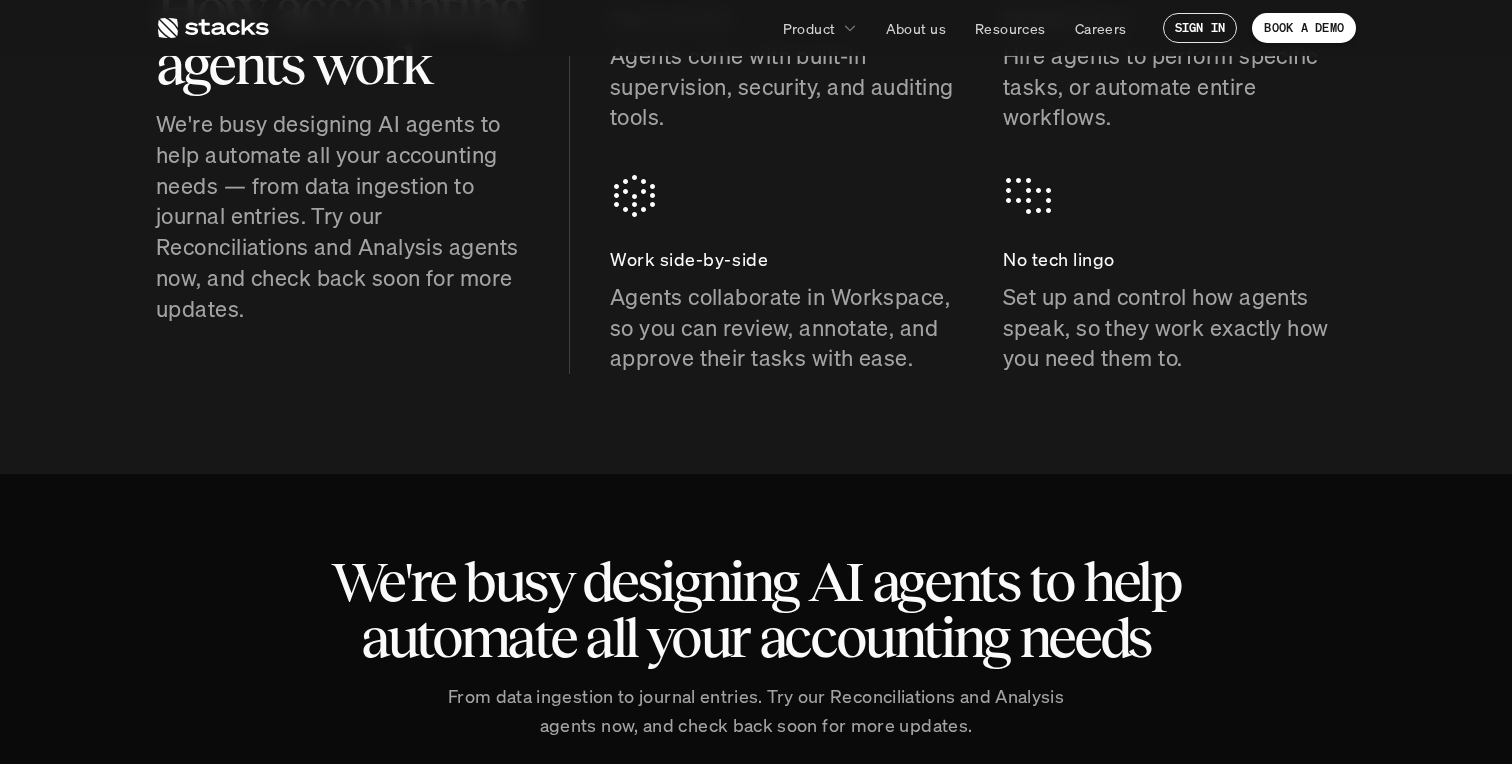 click on "Set up and control how agents speak, so they work exactly how you need them to." at bounding box center (1179, 328) 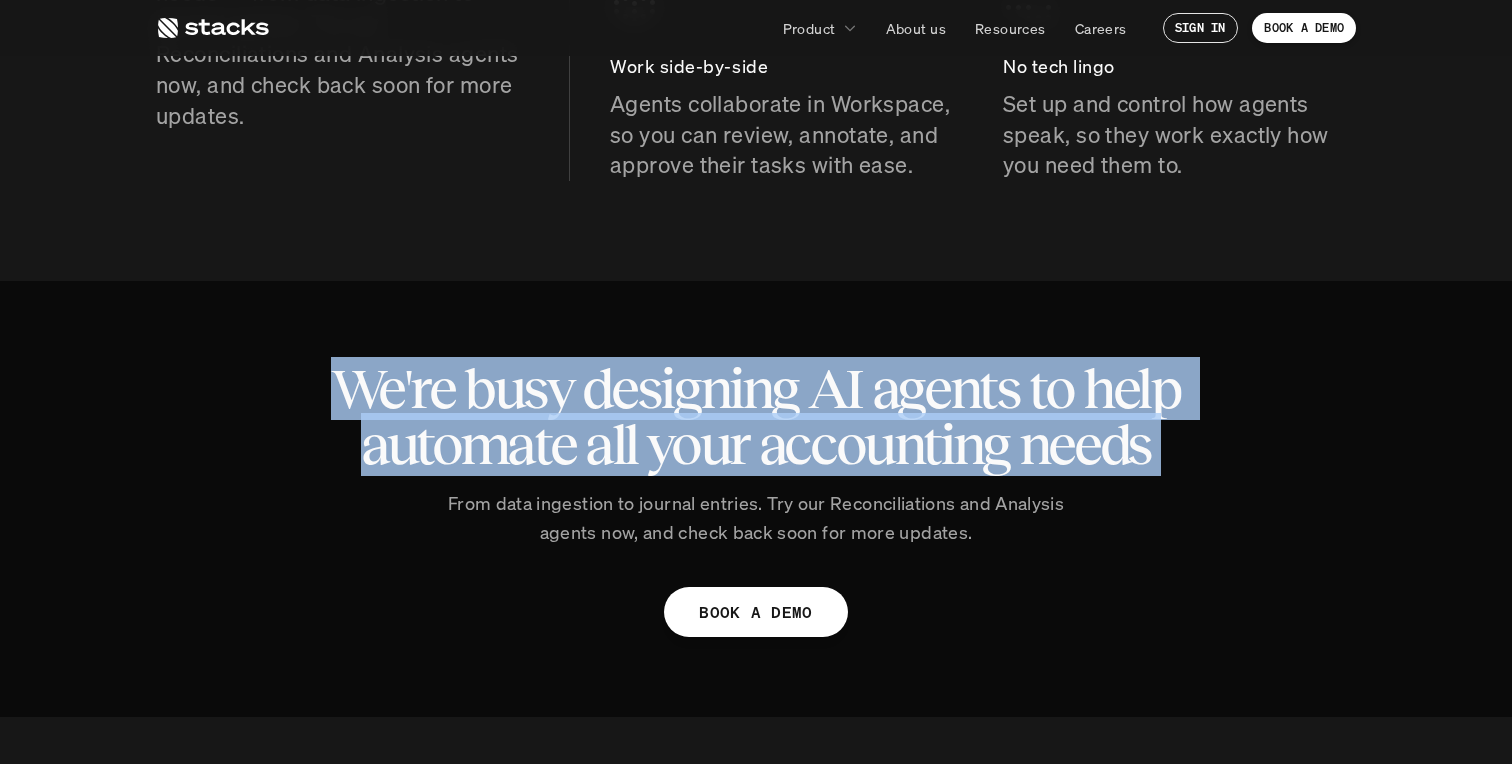 drag, startPoint x: 785, startPoint y: 345, endPoint x: 798, endPoint y: 340, distance: 13.928389 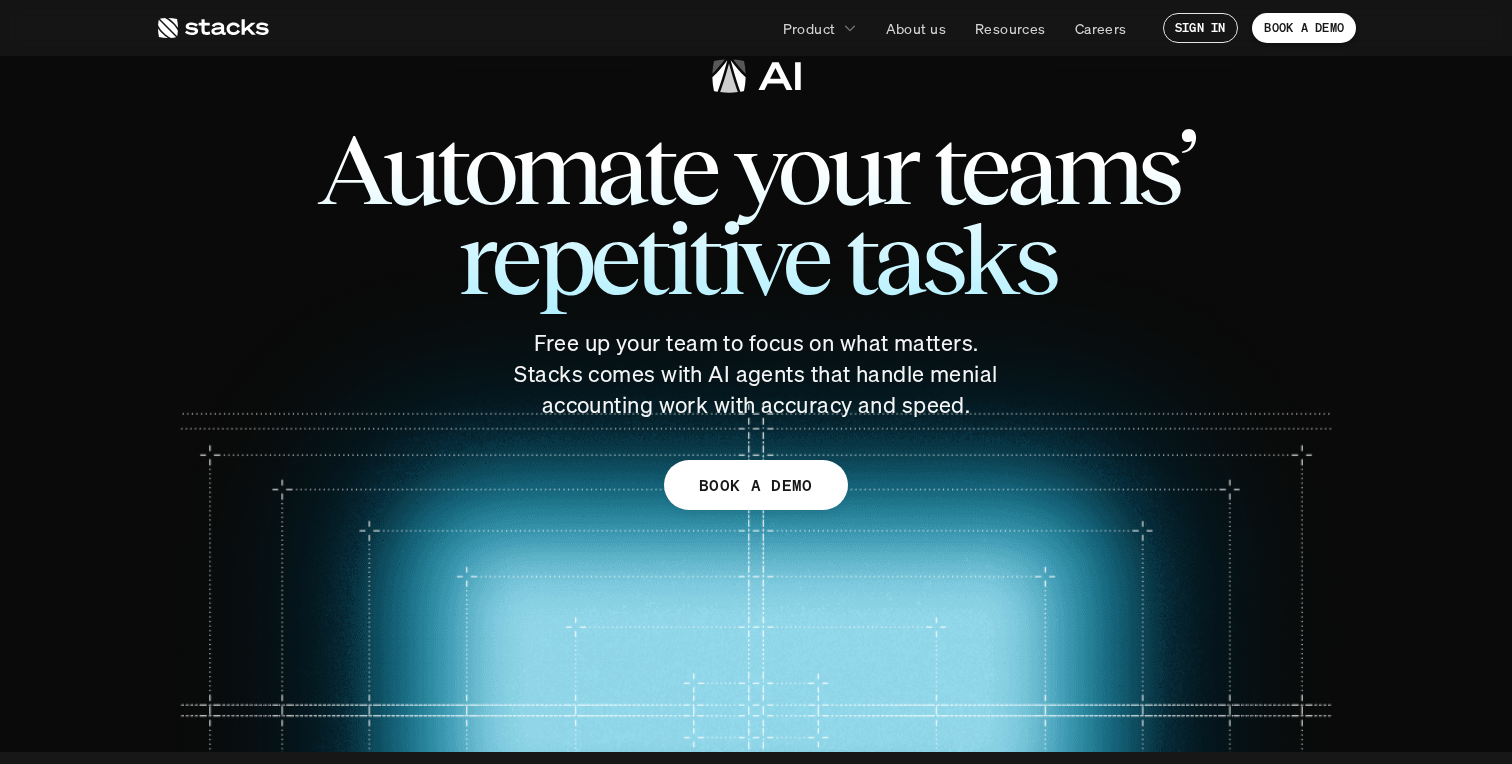 scroll, scrollTop: 0, scrollLeft: 0, axis: both 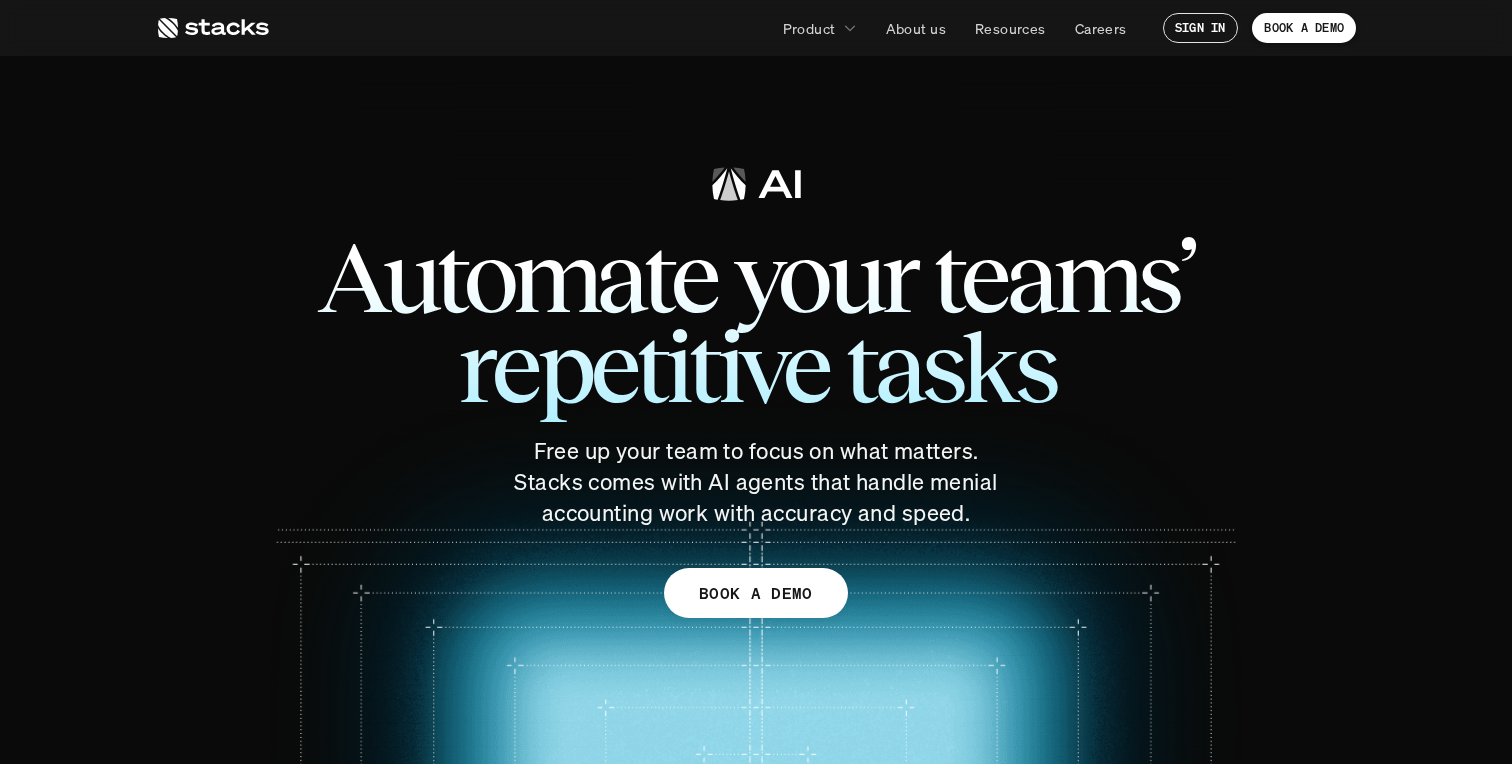 click 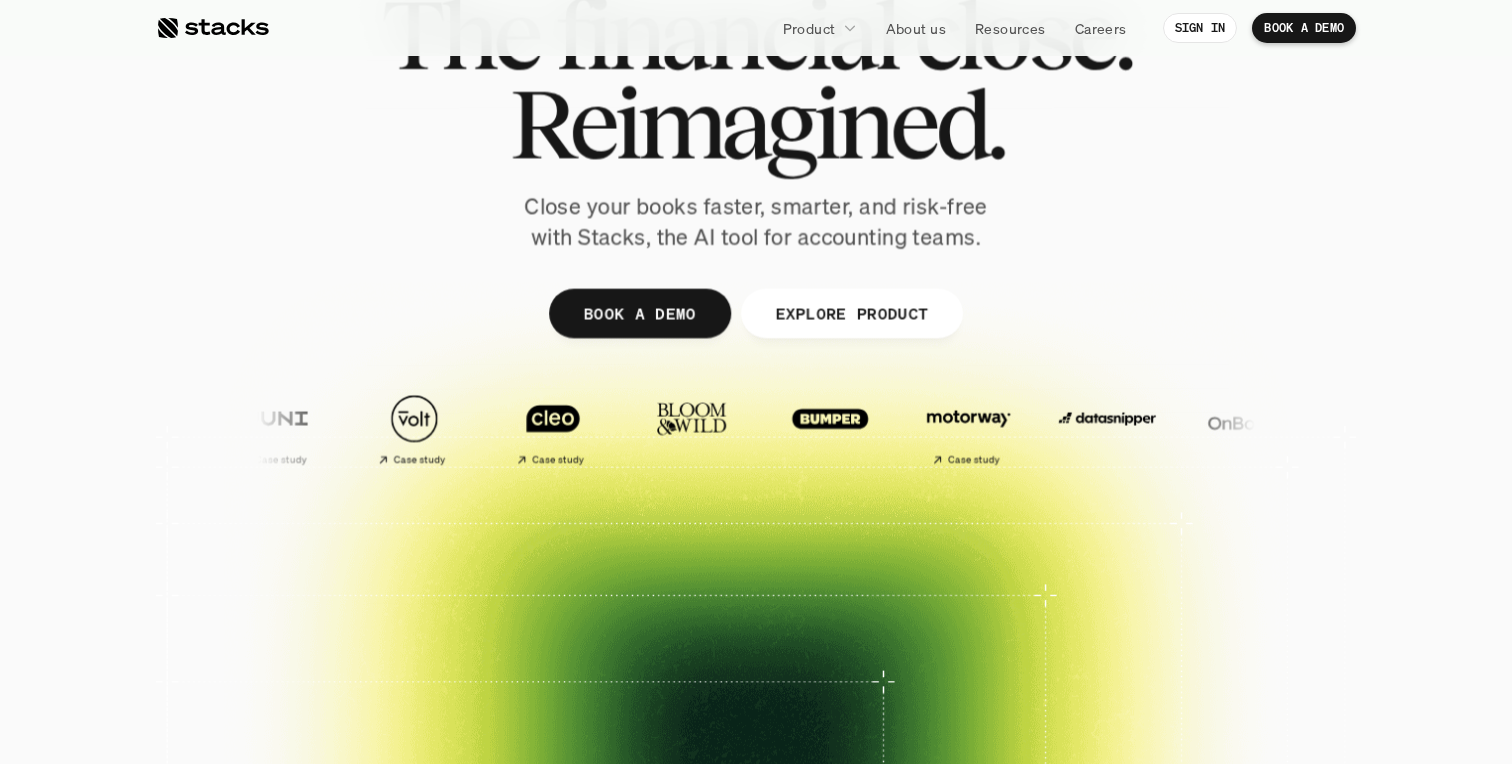 scroll, scrollTop: 198, scrollLeft: 0, axis: vertical 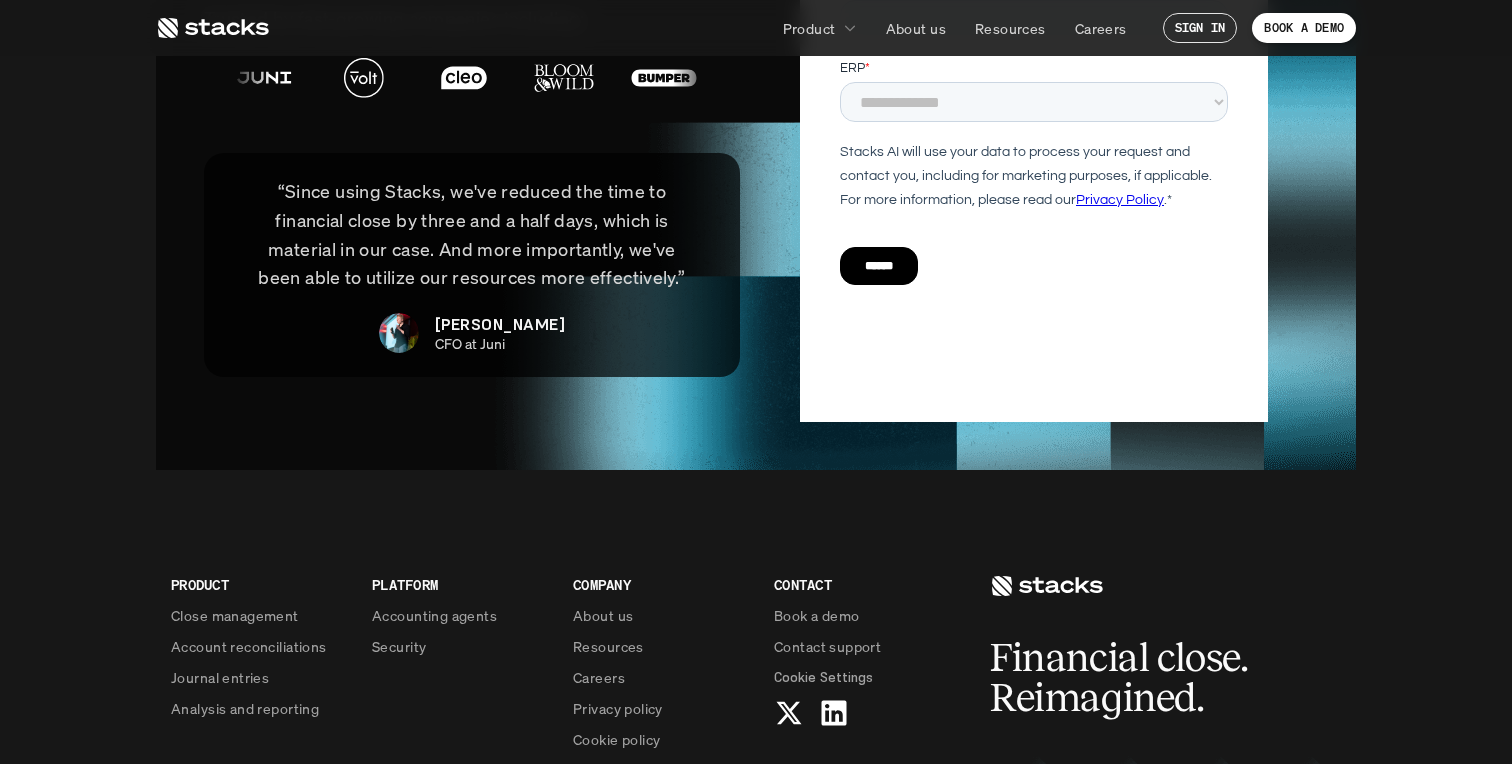 click on "CFO at Juni" at bounding box center (470, 344) 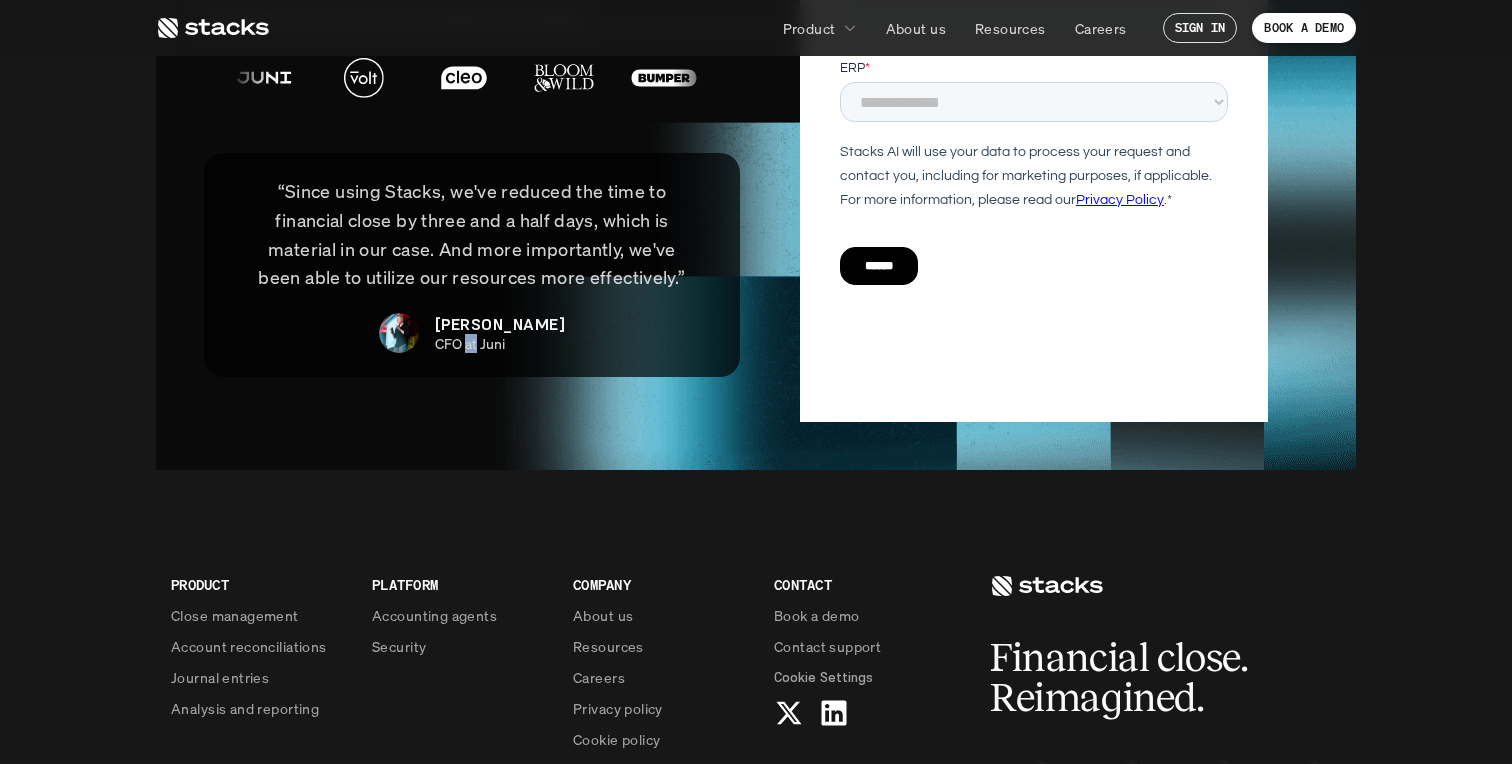click on "CFO at Juni" at bounding box center [470, 344] 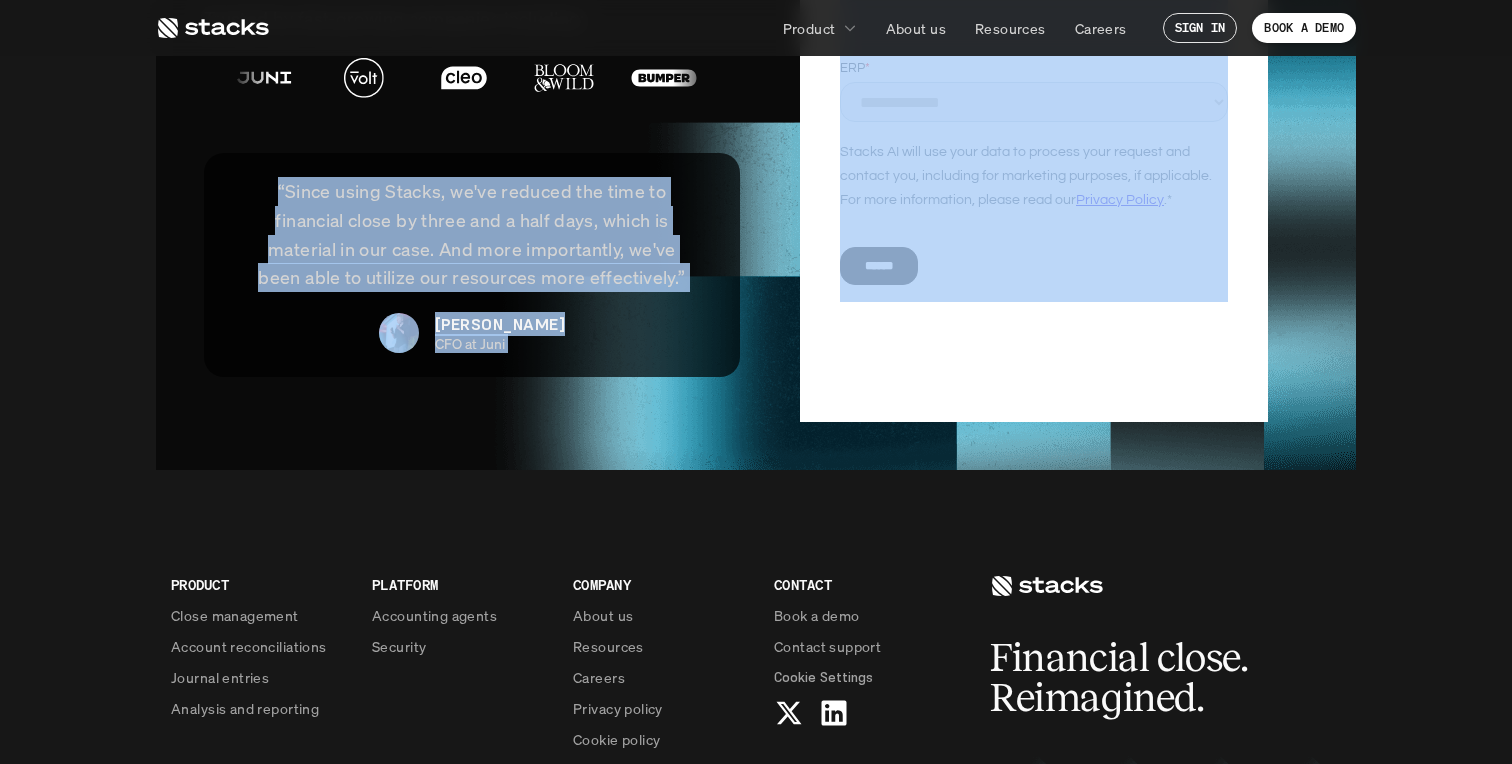 drag, startPoint x: 494, startPoint y: 289, endPoint x: 474, endPoint y: 197, distance: 94.14882 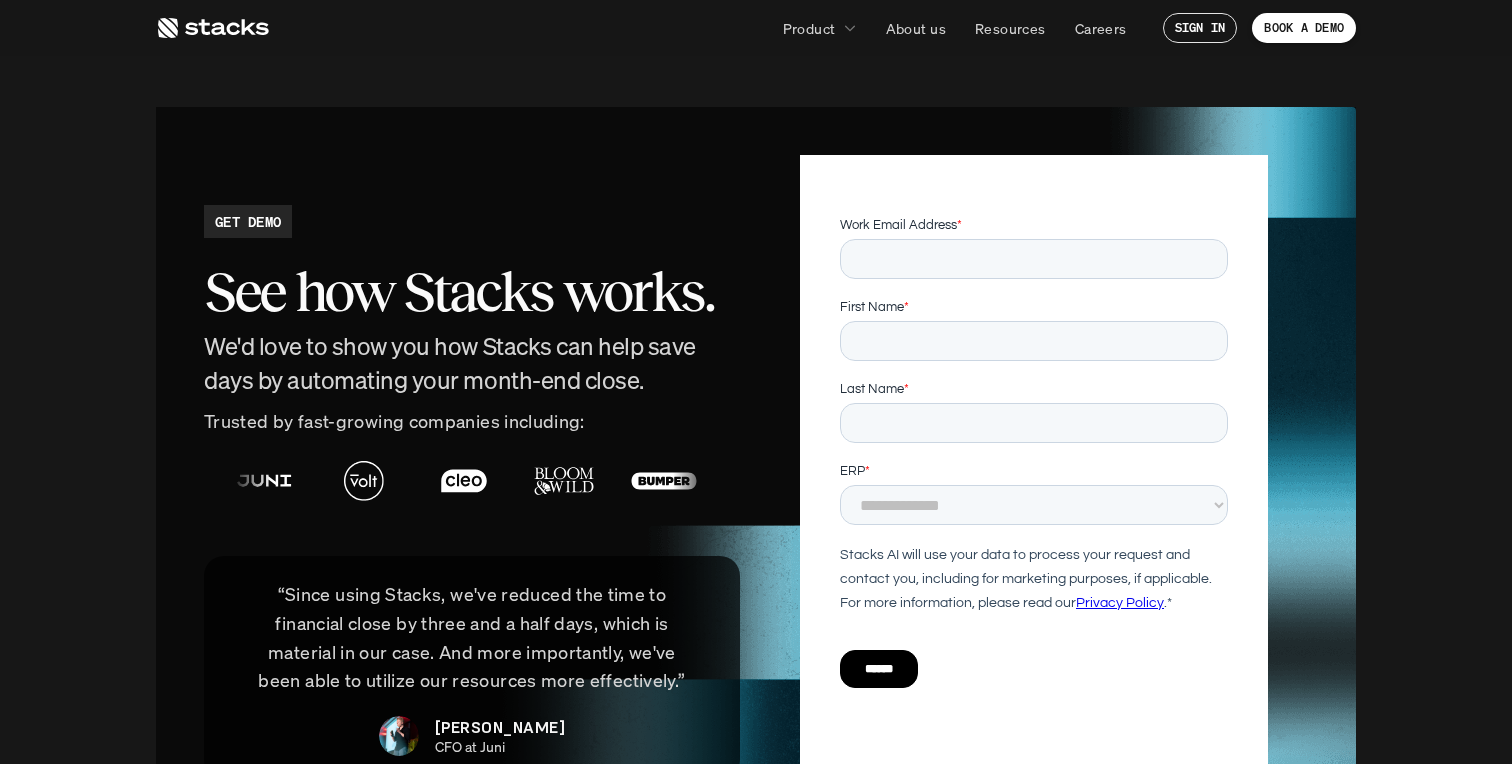 scroll, scrollTop: 3785, scrollLeft: 0, axis: vertical 